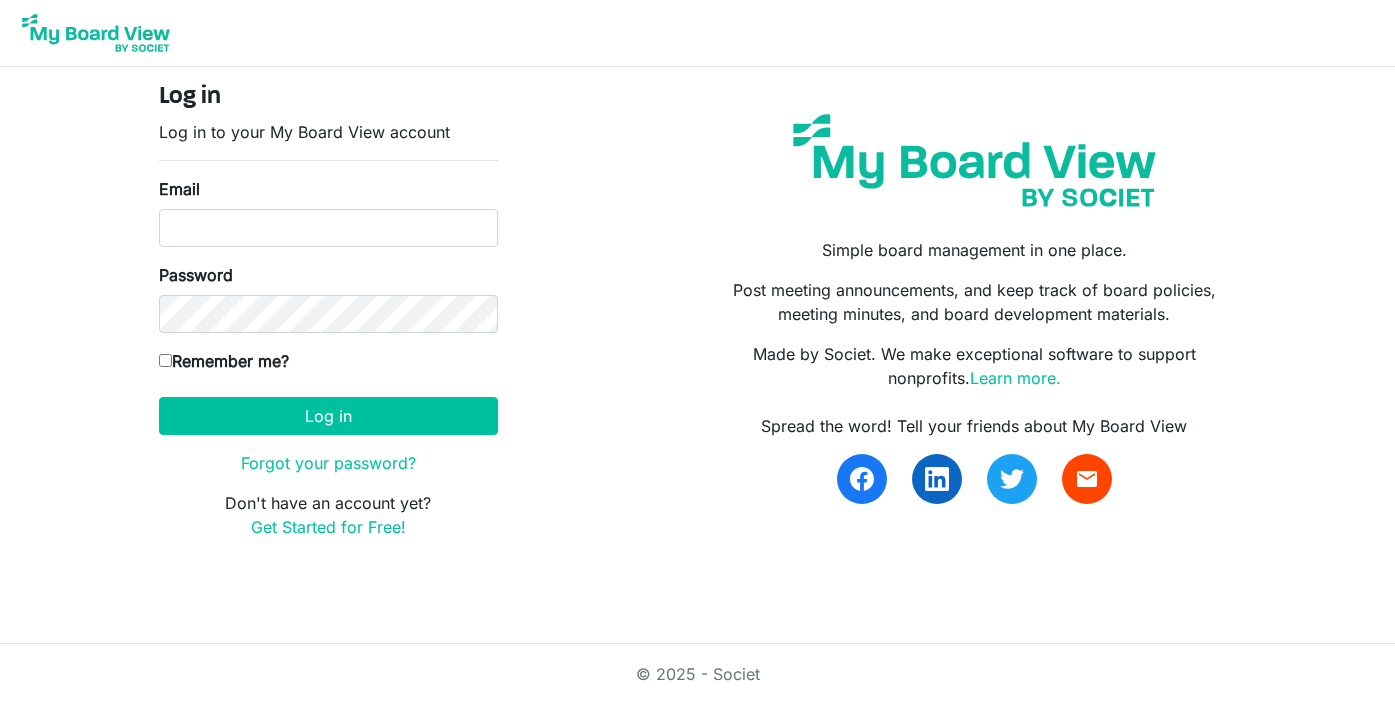 scroll, scrollTop: 0, scrollLeft: 0, axis: both 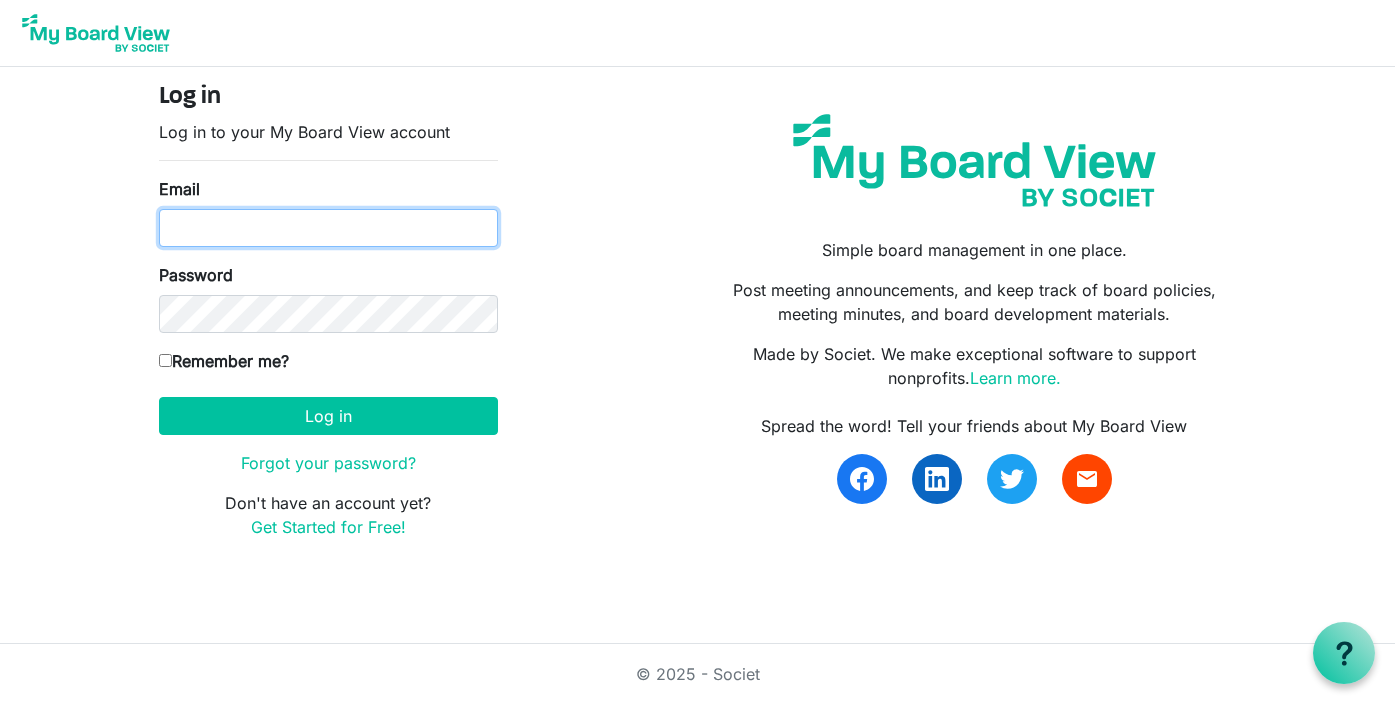 type on "abenvenuto@wakebgc.org" 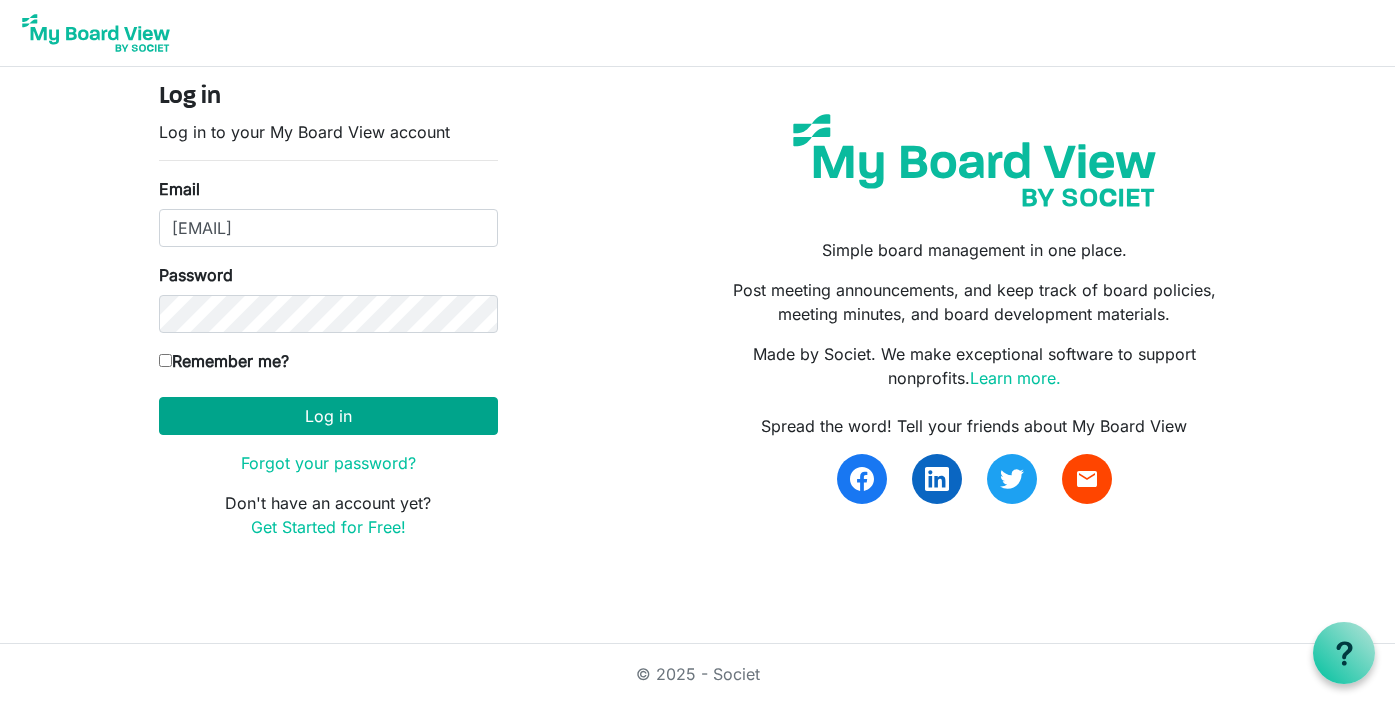 click on "Log in" at bounding box center (328, 416) 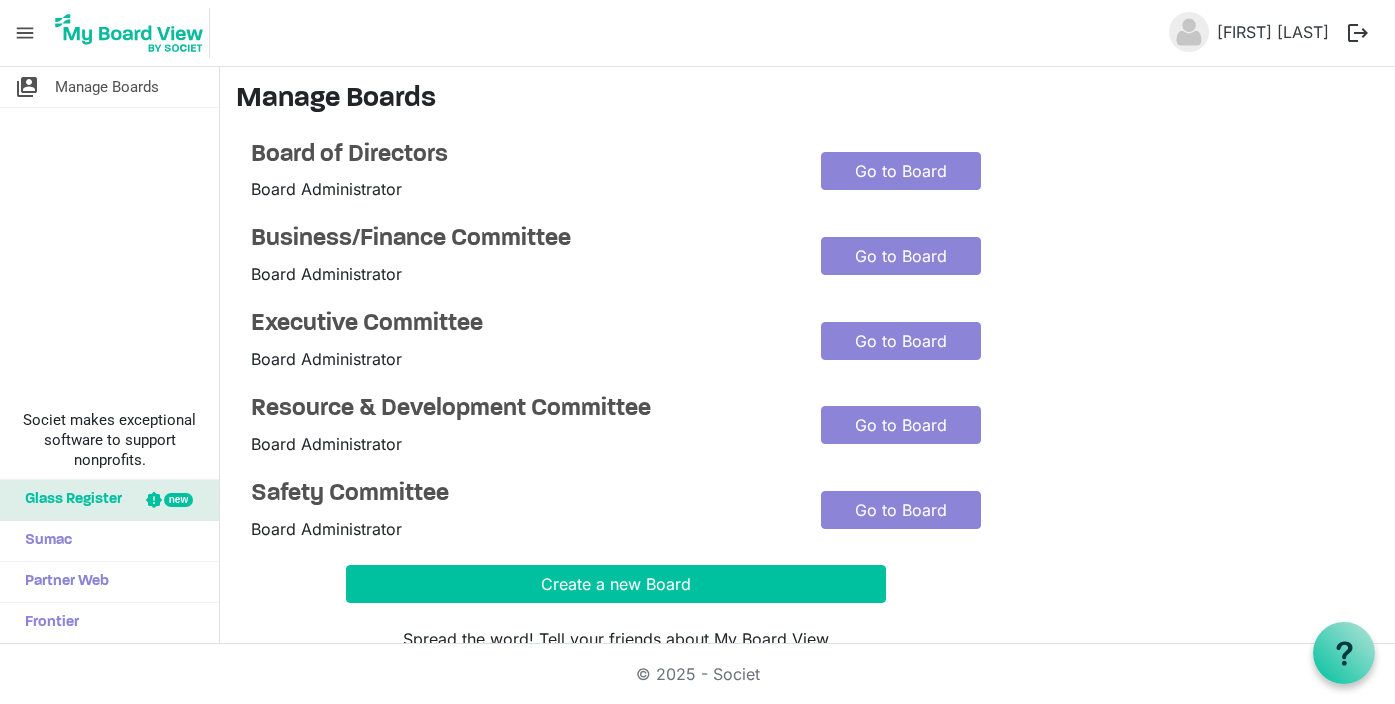 scroll, scrollTop: 0, scrollLeft: 0, axis: both 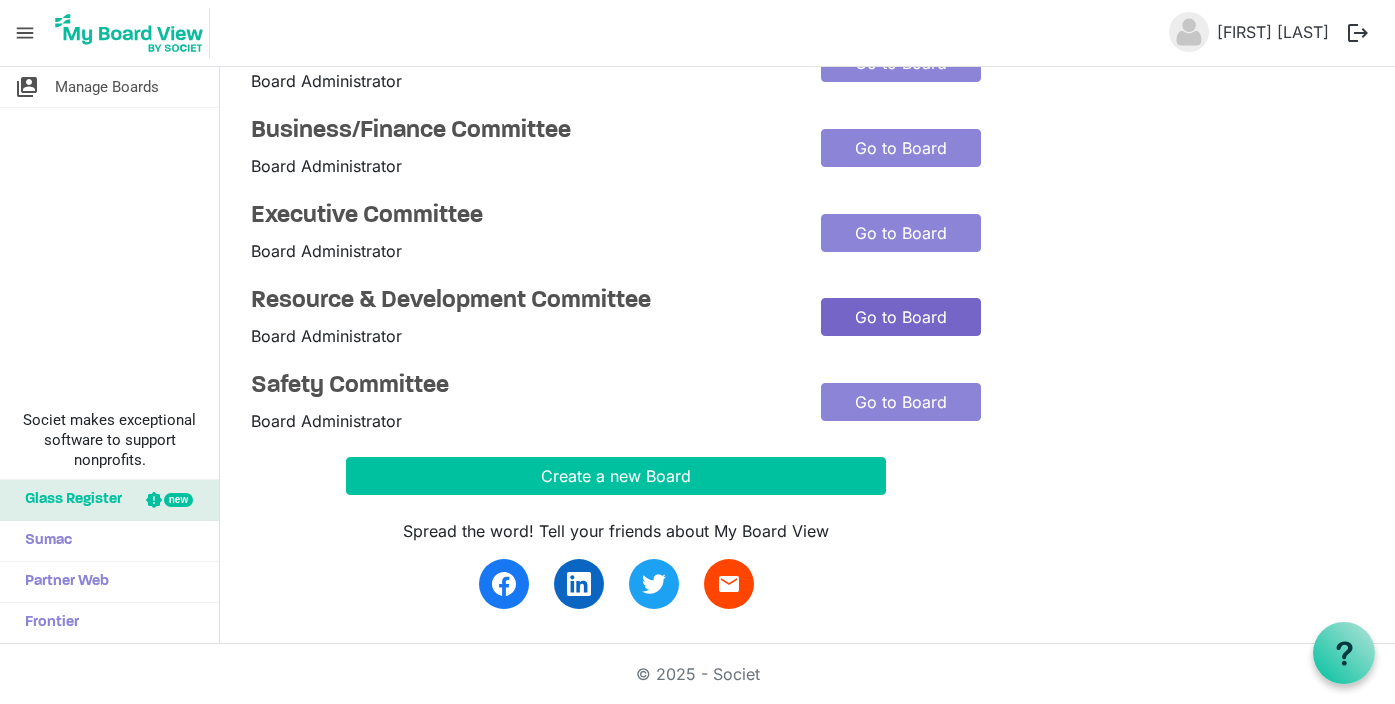 click on "Go to Board" at bounding box center (901, 317) 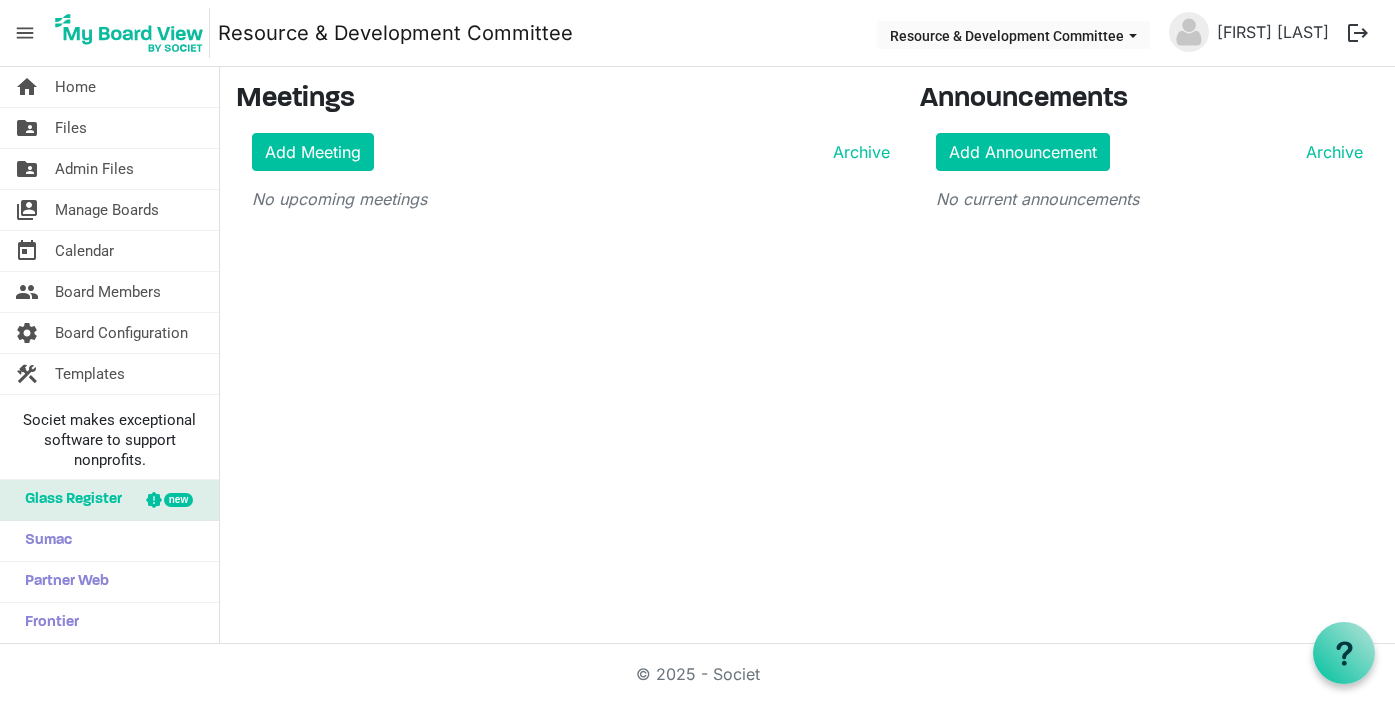 scroll, scrollTop: 0, scrollLeft: 0, axis: both 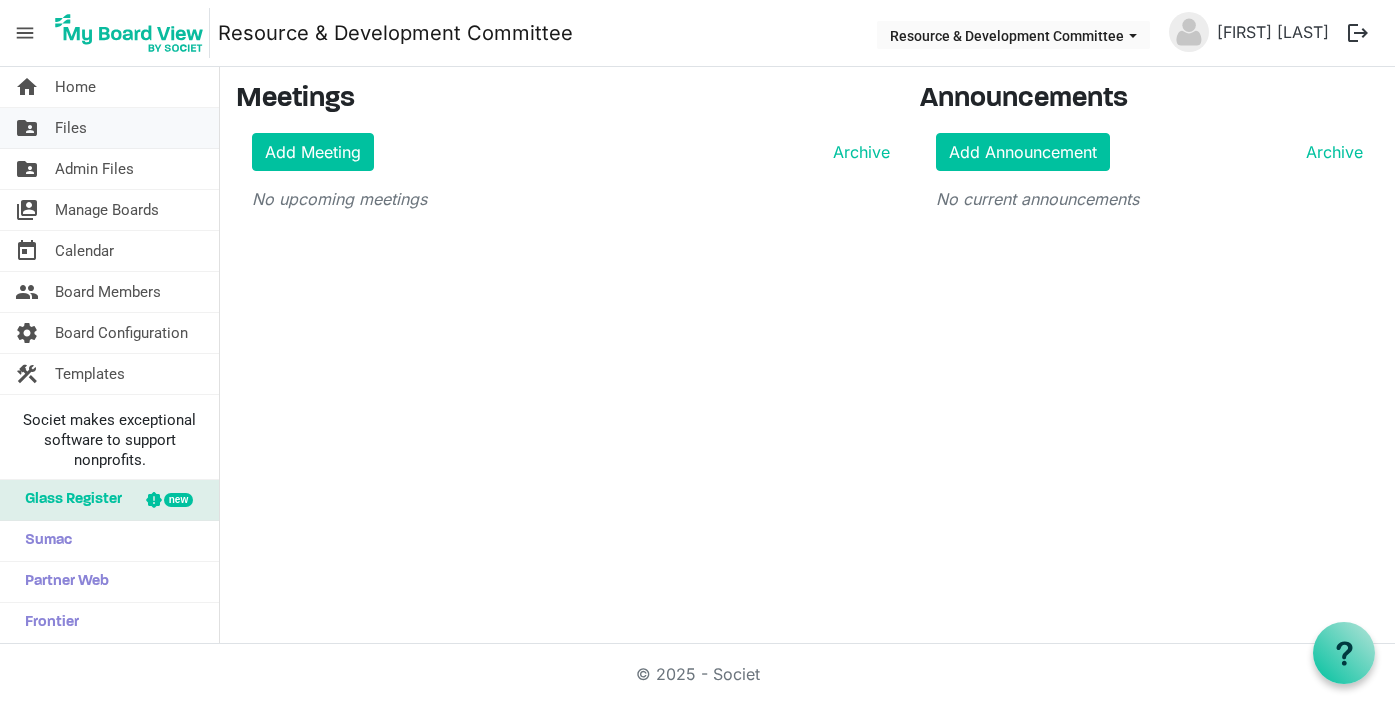 click on "folder_shared
Files" at bounding box center [109, 128] 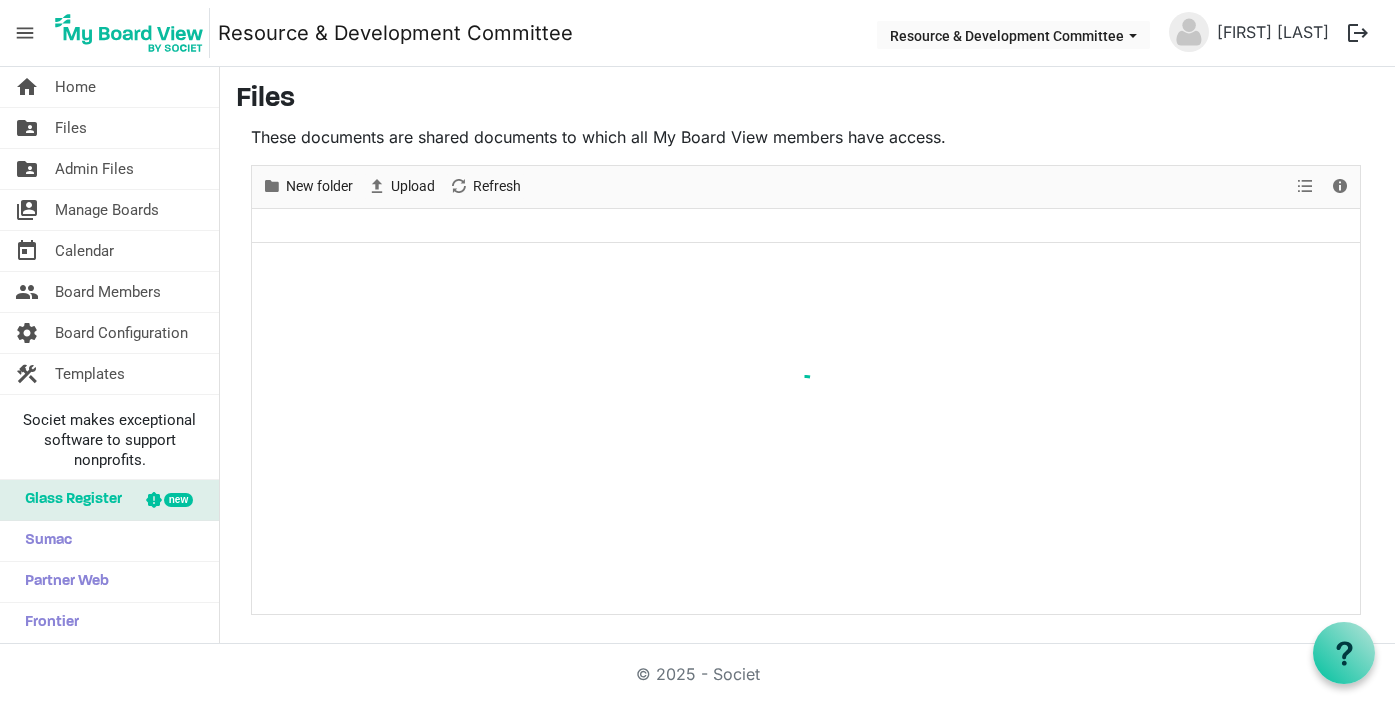 scroll, scrollTop: 0, scrollLeft: 0, axis: both 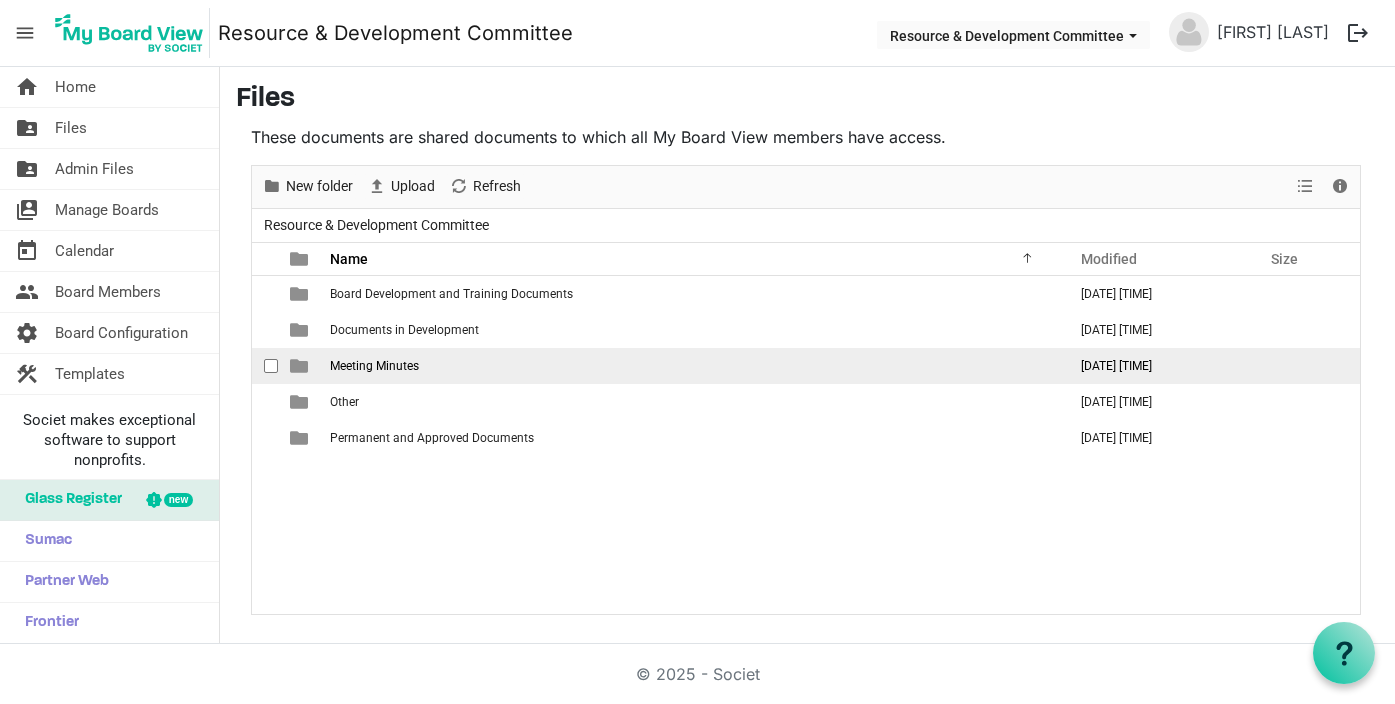 click on "Meeting Minutes" at bounding box center [374, 366] 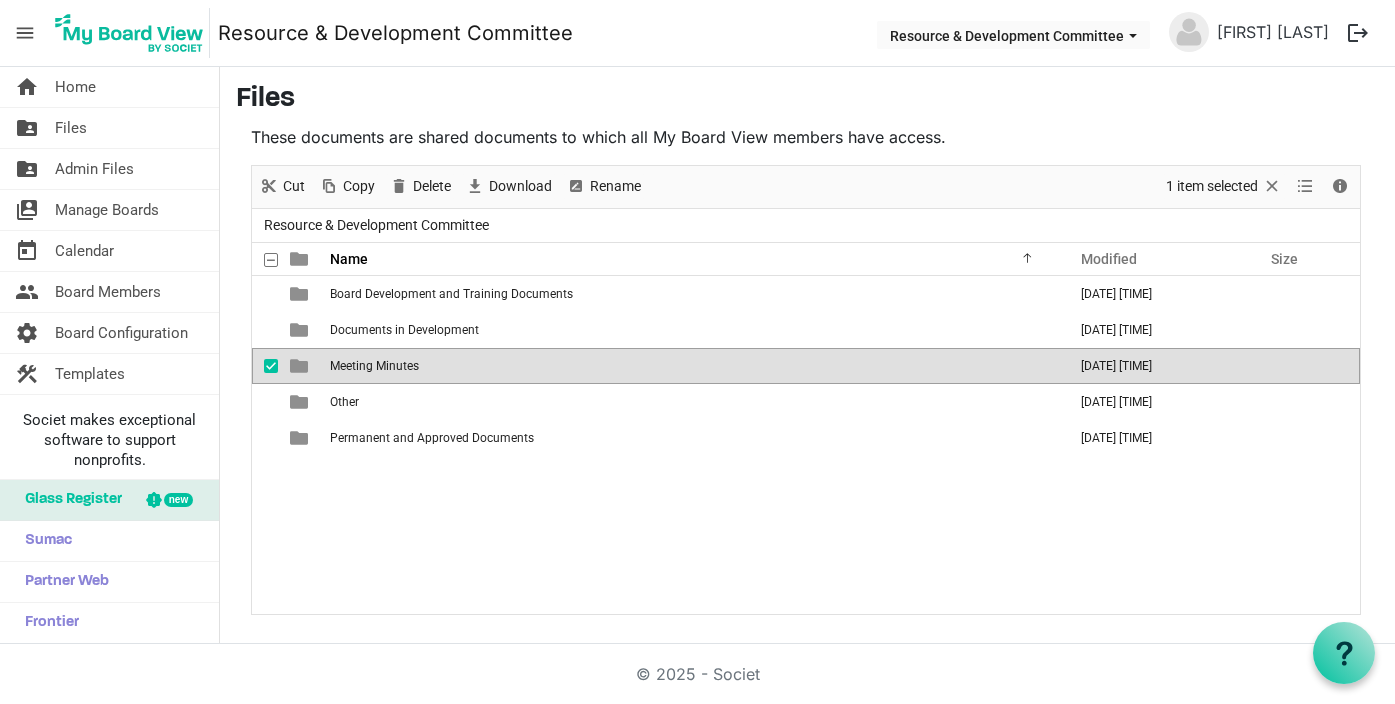 click on "Meeting Minutes" at bounding box center (374, 366) 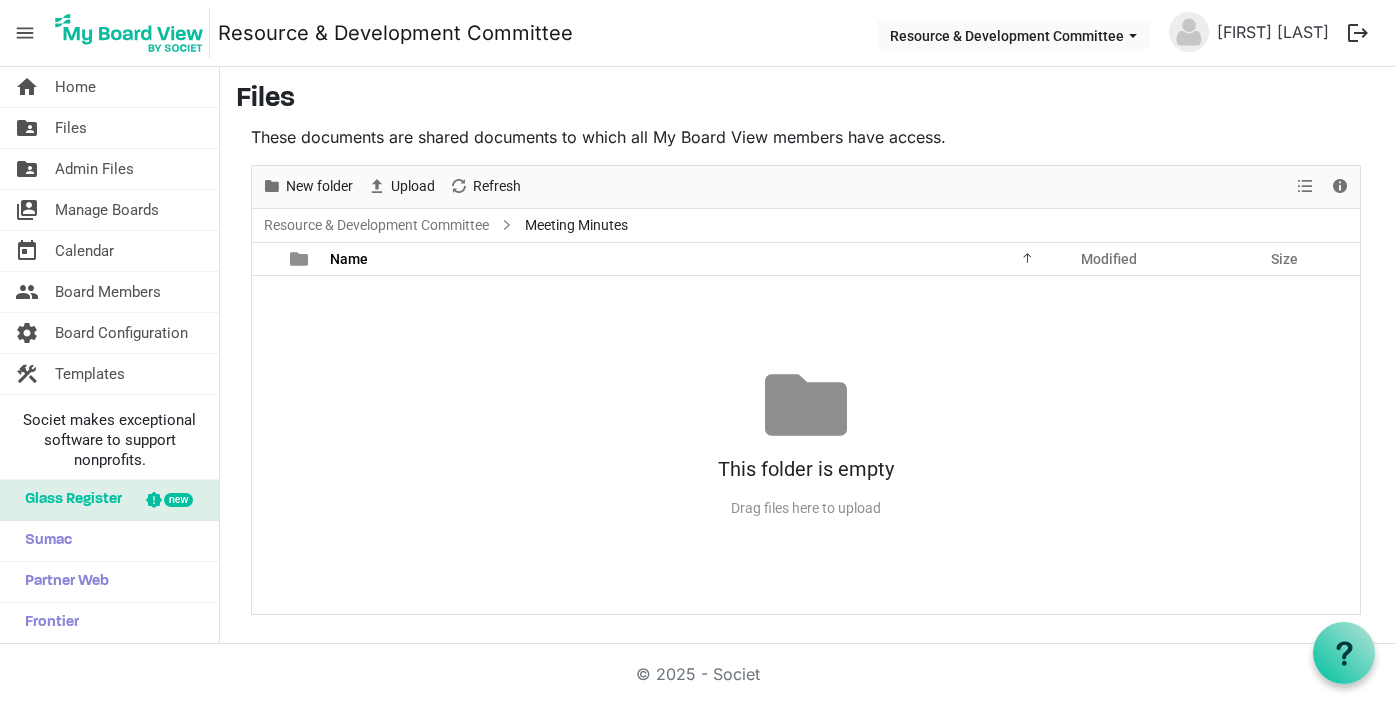 click on "This folder is empty Drag files here to upload" at bounding box center (806, 444) 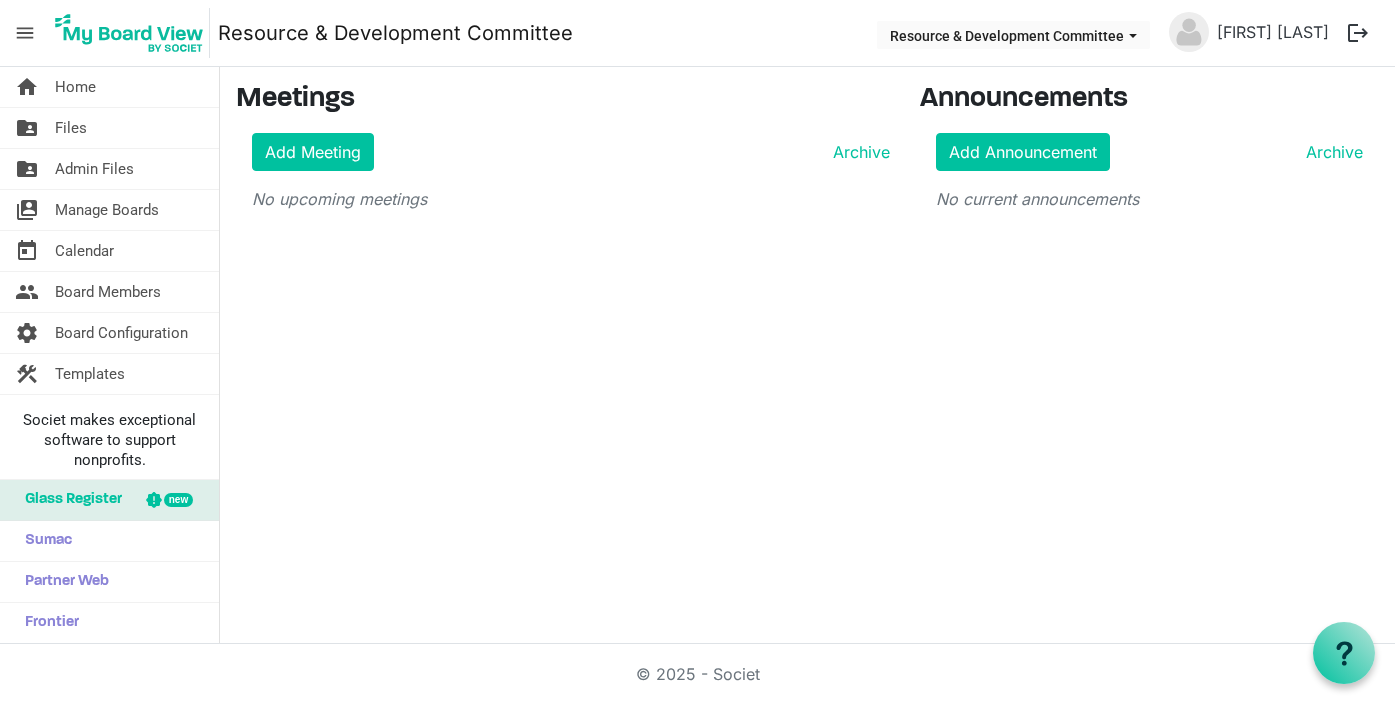 scroll, scrollTop: 0, scrollLeft: 0, axis: both 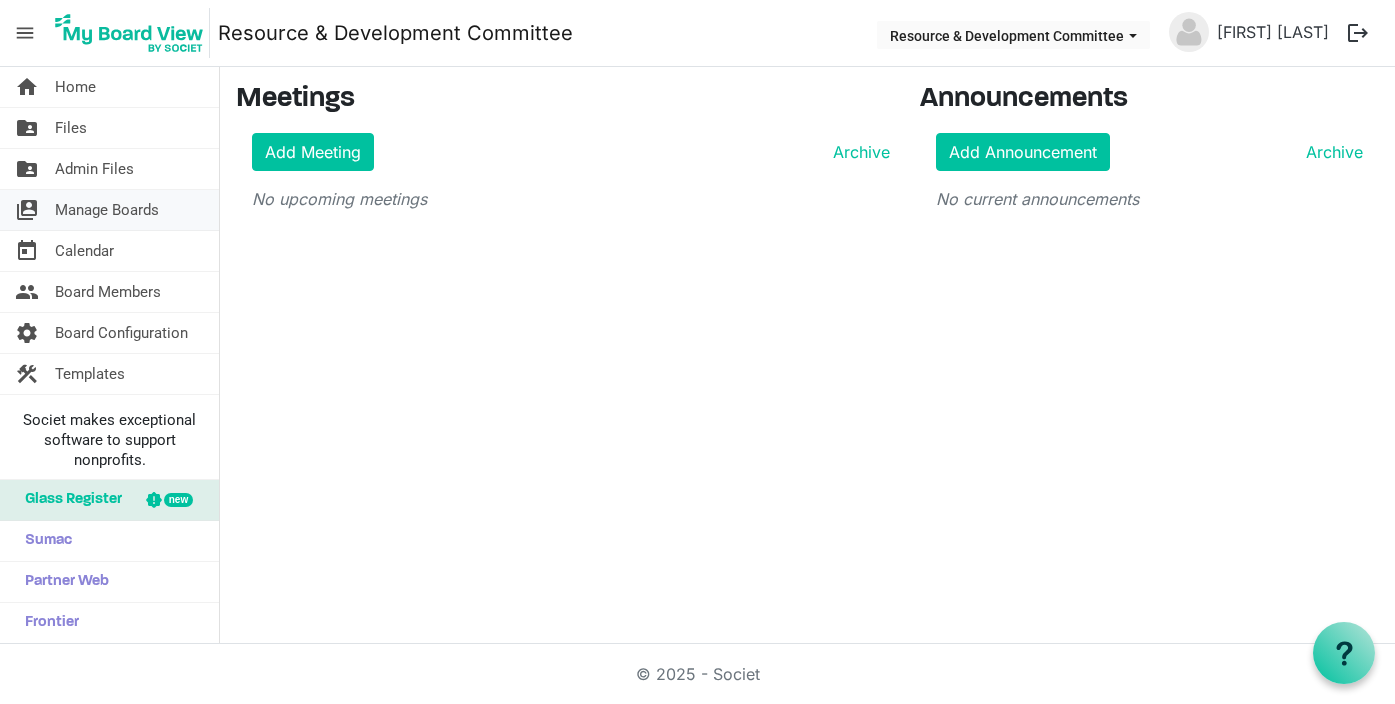 click on "Manage Boards" at bounding box center [107, 210] 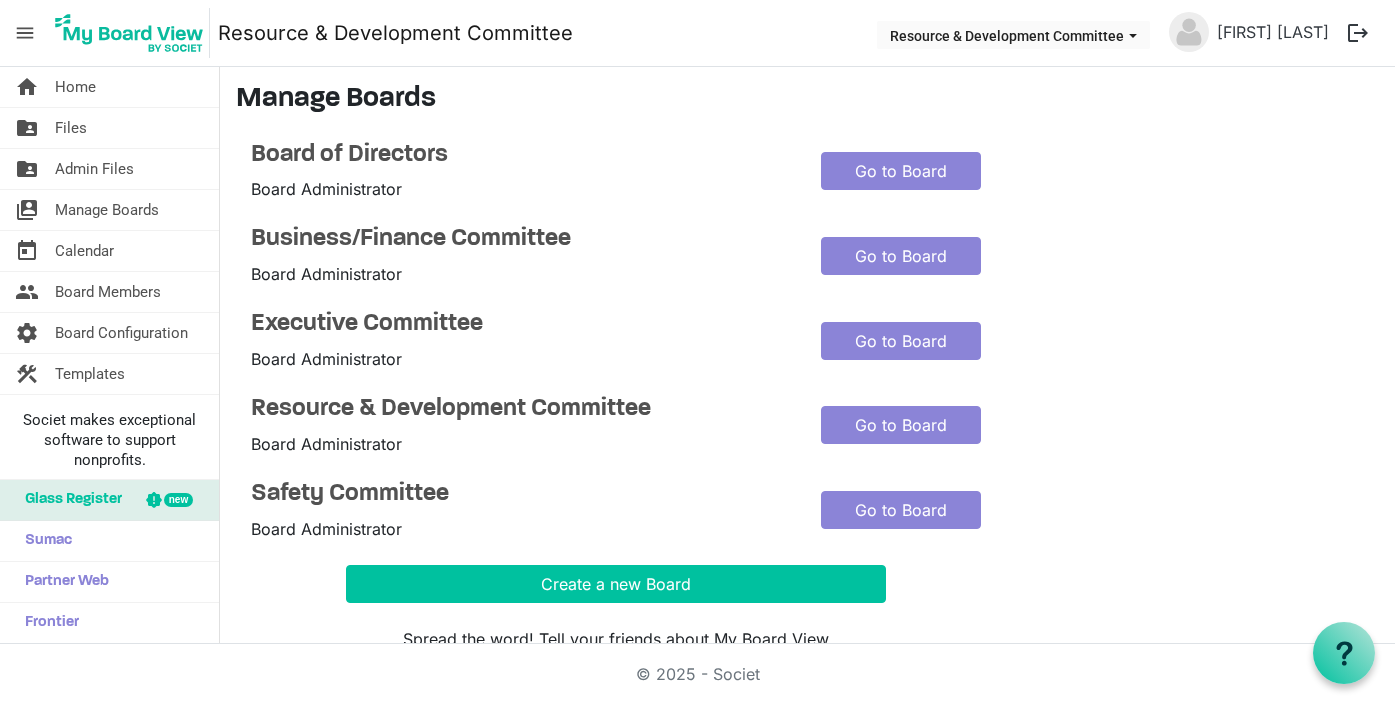 scroll, scrollTop: 0, scrollLeft: 0, axis: both 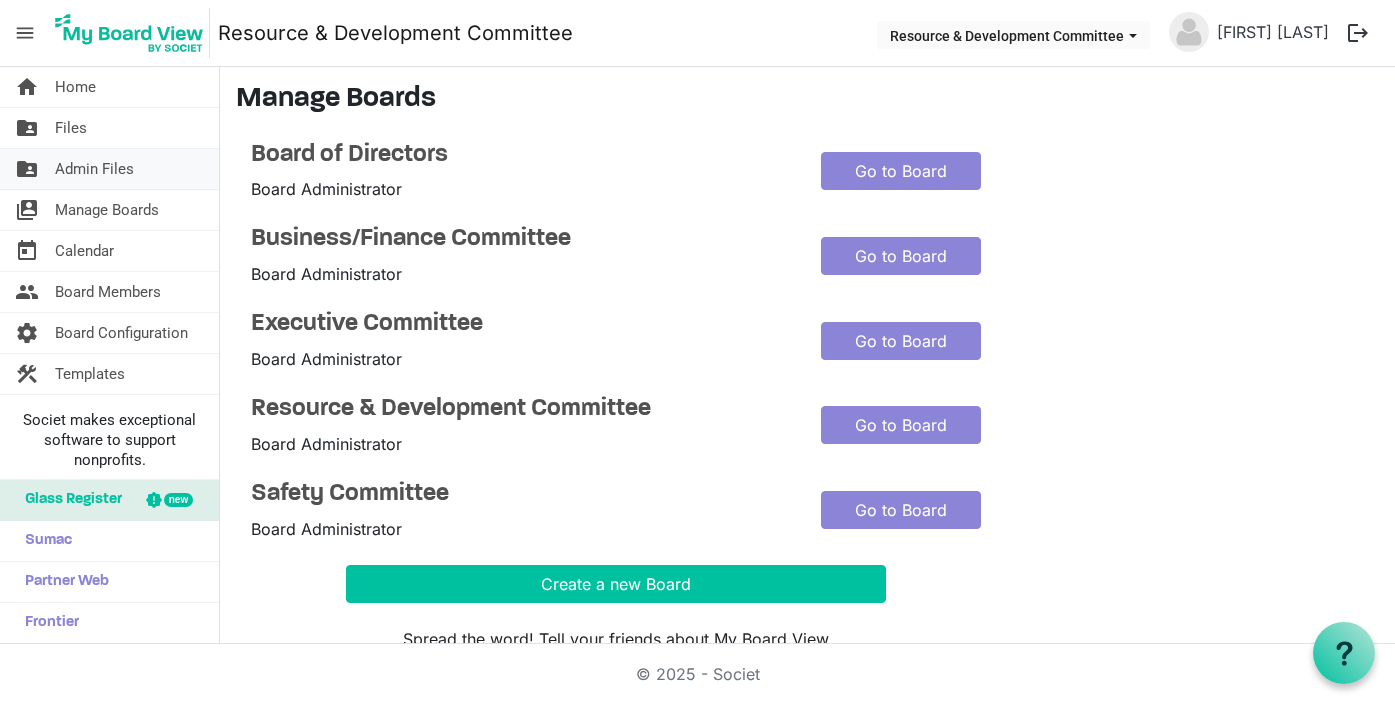 click on "Admin Files" at bounding box center (94, 169) 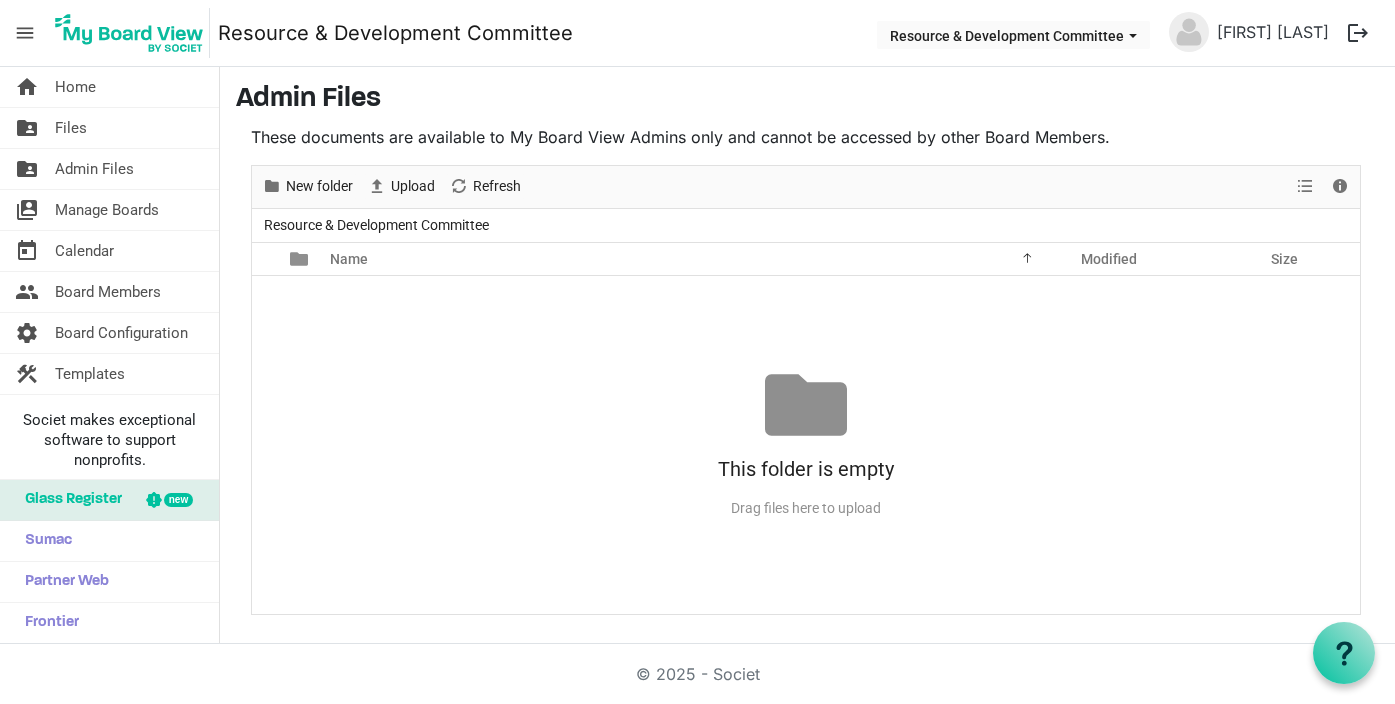 scroll, scrollTop: 0, scrollLeft: 0, axis: both 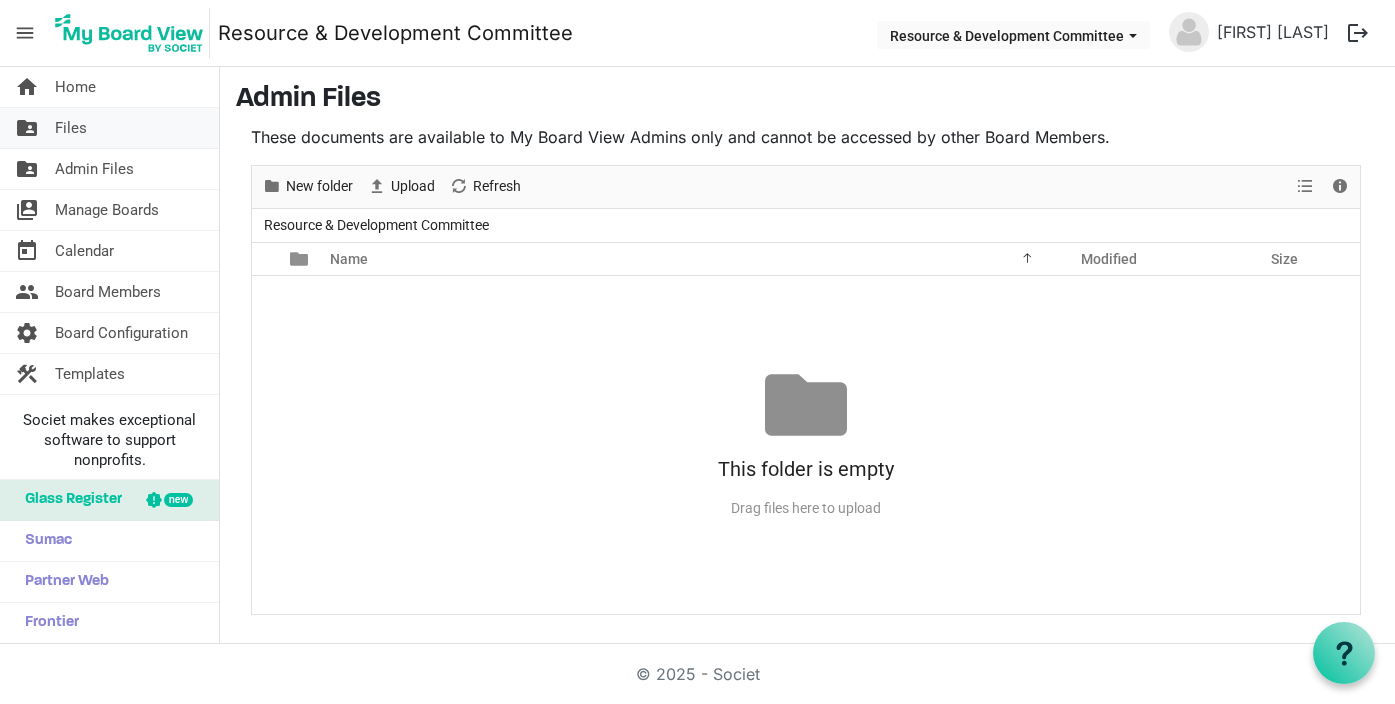 click on "folder_shared
Files" at bounding box center [109, 128] 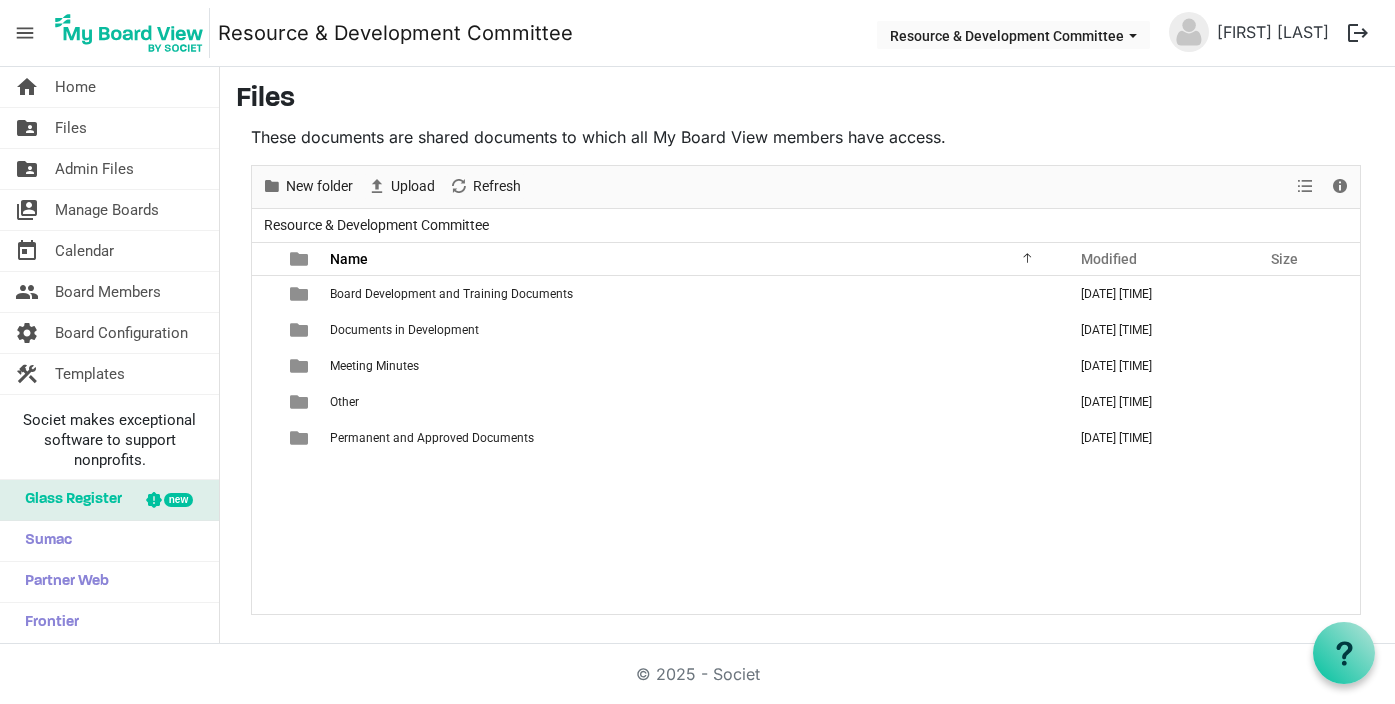 scroll, scrollTop: 0, scrollLeft: 0, axis: both 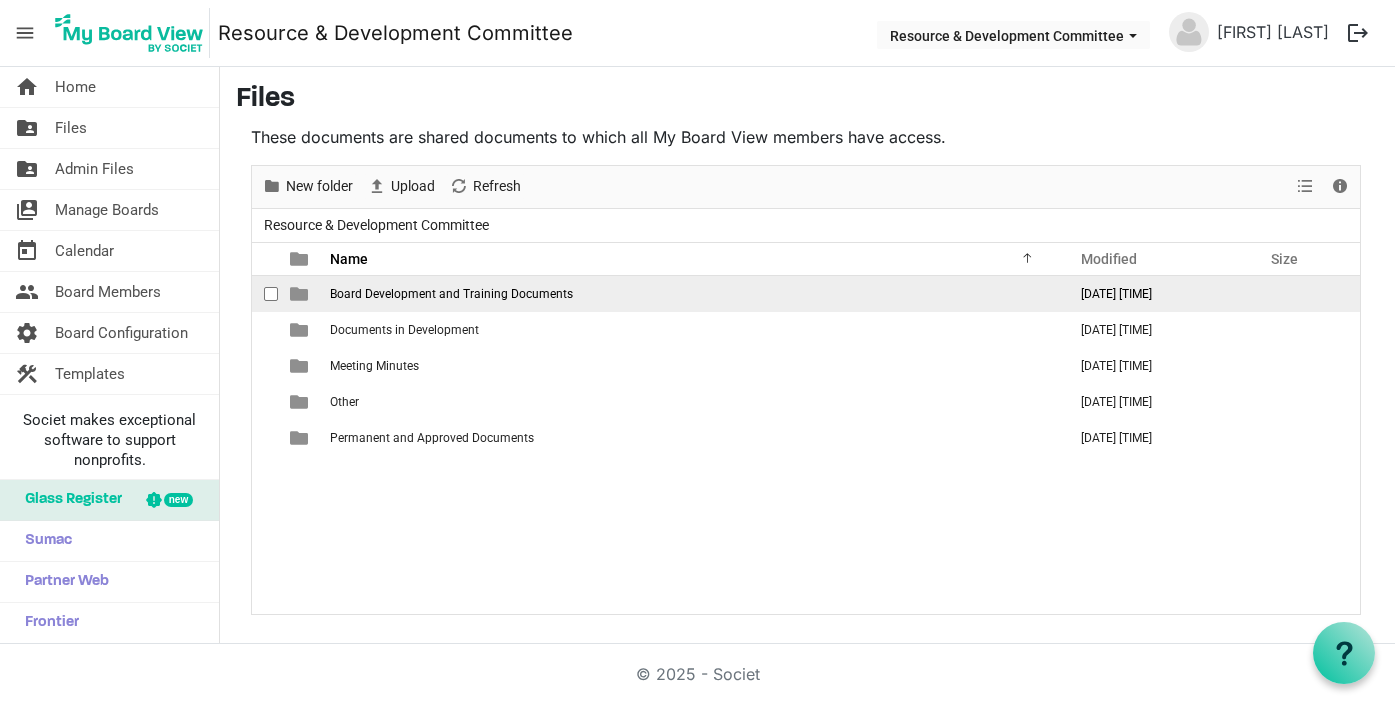 click on "Board Development and Training Documents" at bounding box center (451, 294) 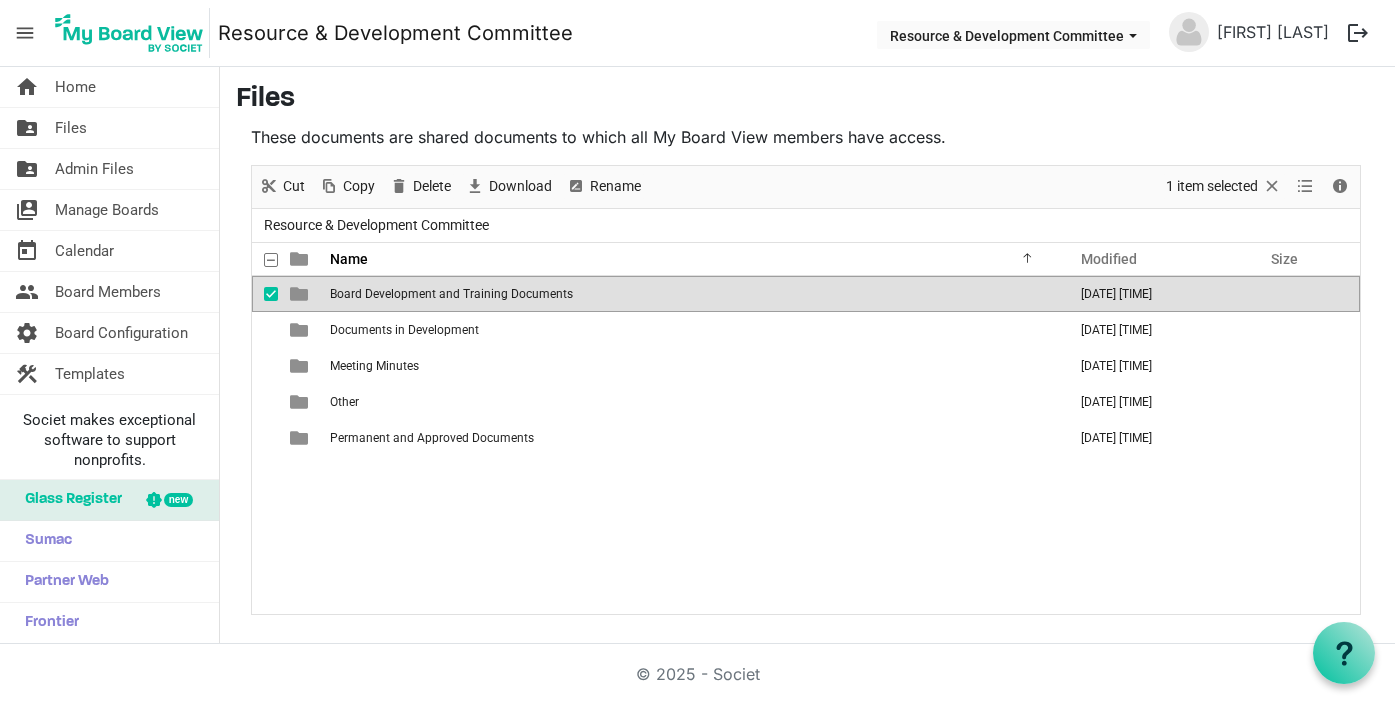 click on "Board Development and Training Documents" at bounding box center (451, 294) 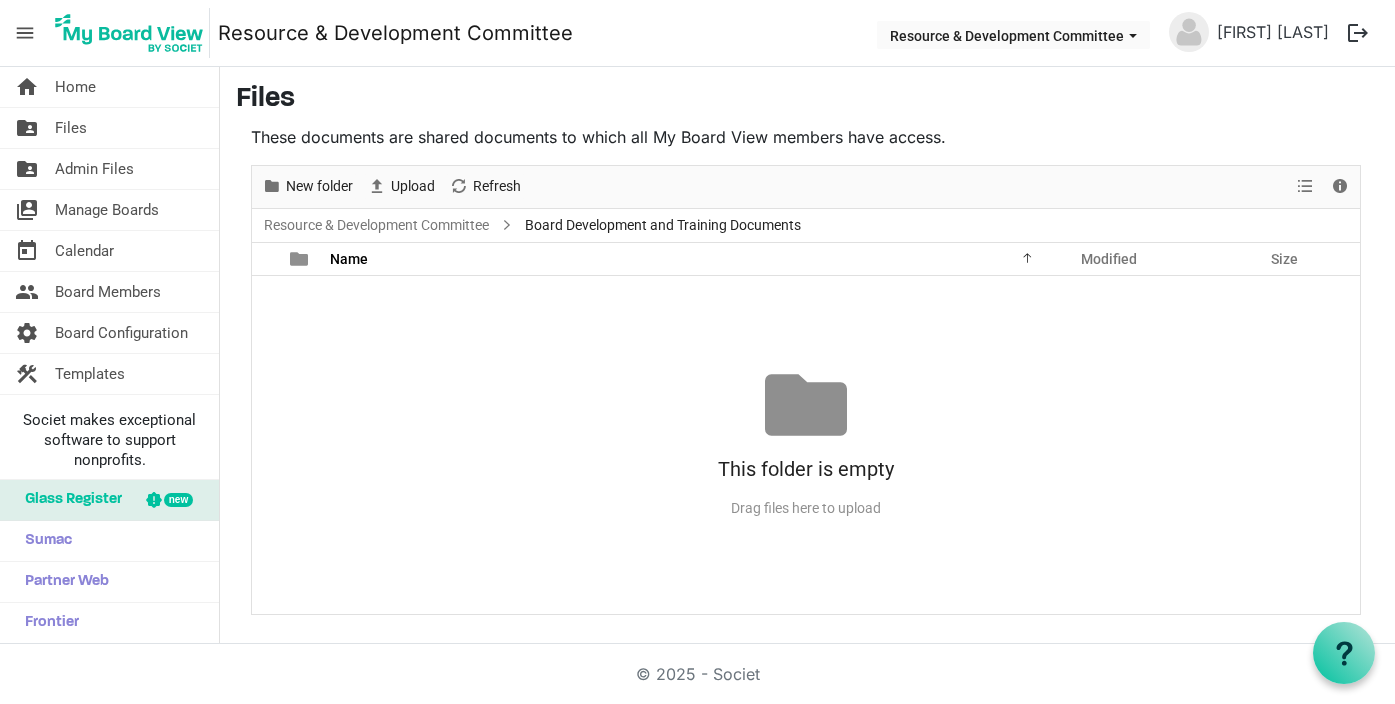 click on "This folder is empty Drag files here to upload" at bounding box center (806, 444) 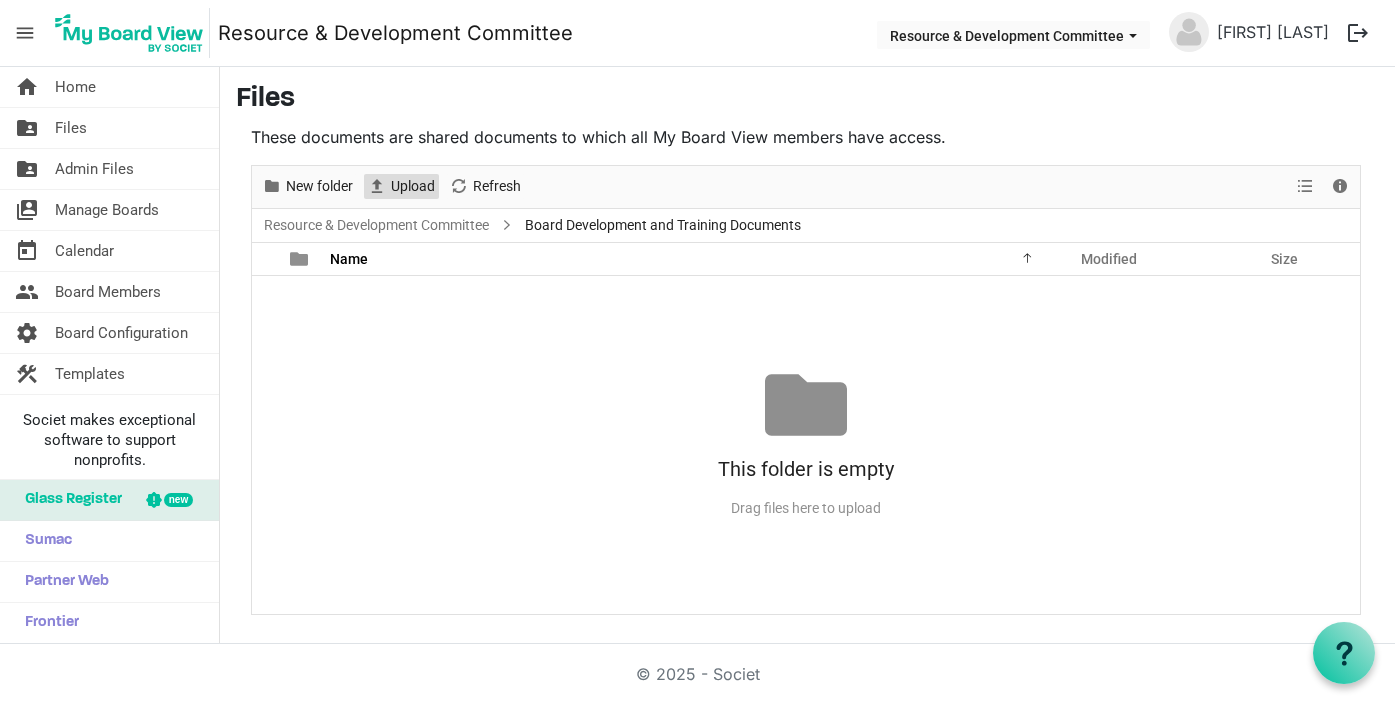click on "Upload" at bounding box center [413, 186] 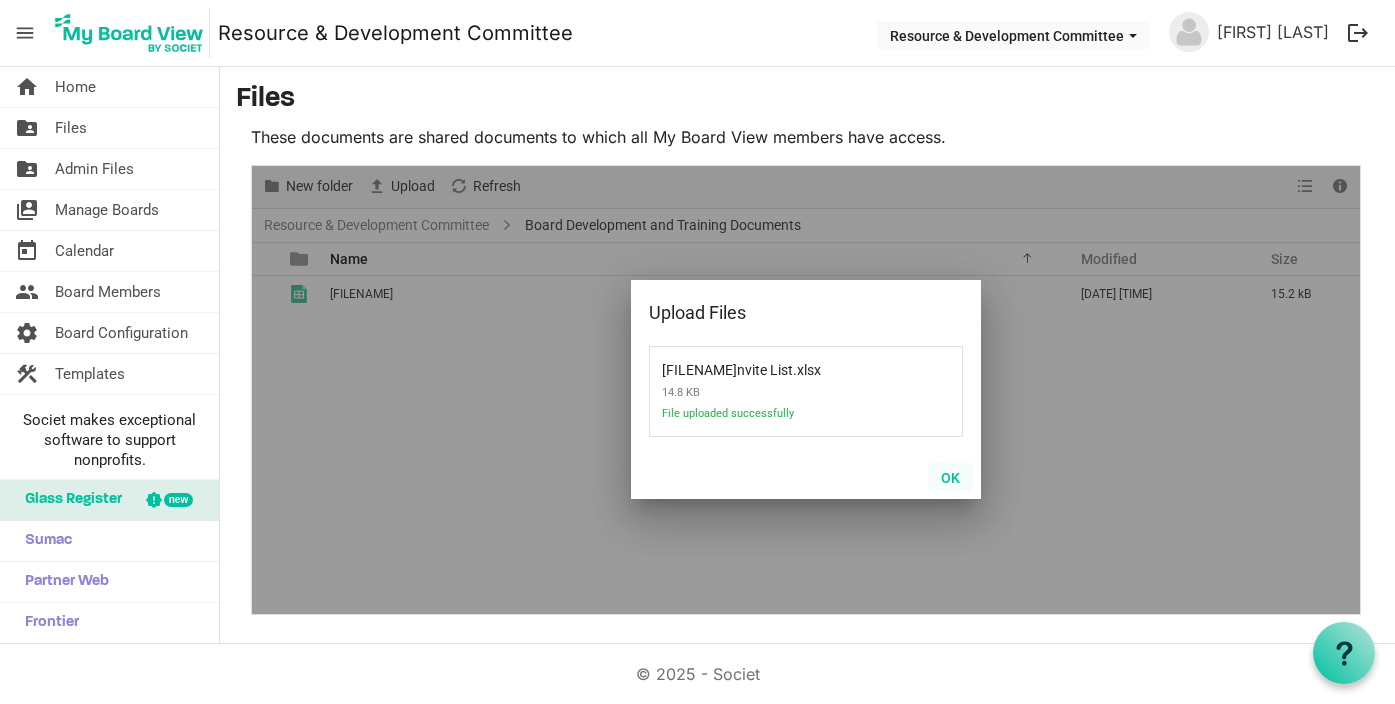 click on "OK" at bounding box center (950, 477) 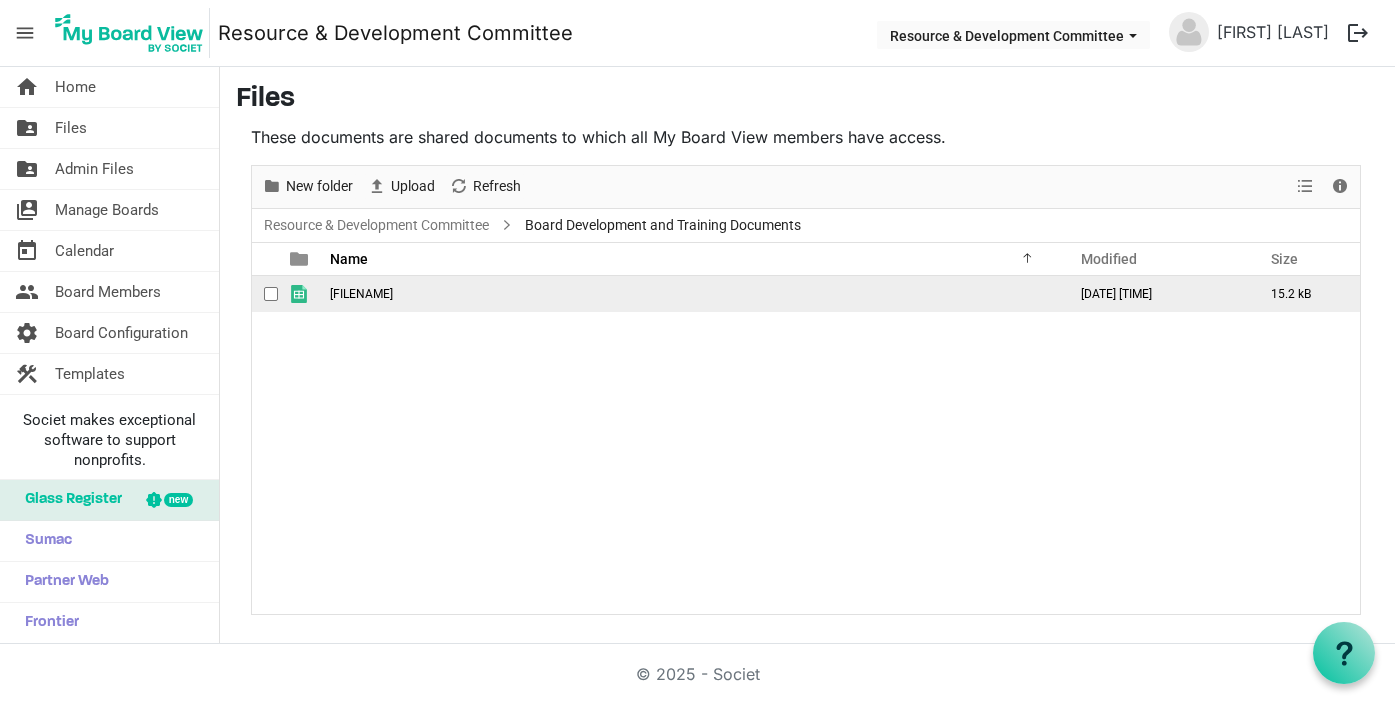 click on "Joco Sponsorship Invite List.xlsx" at bounding box center [692, 294] 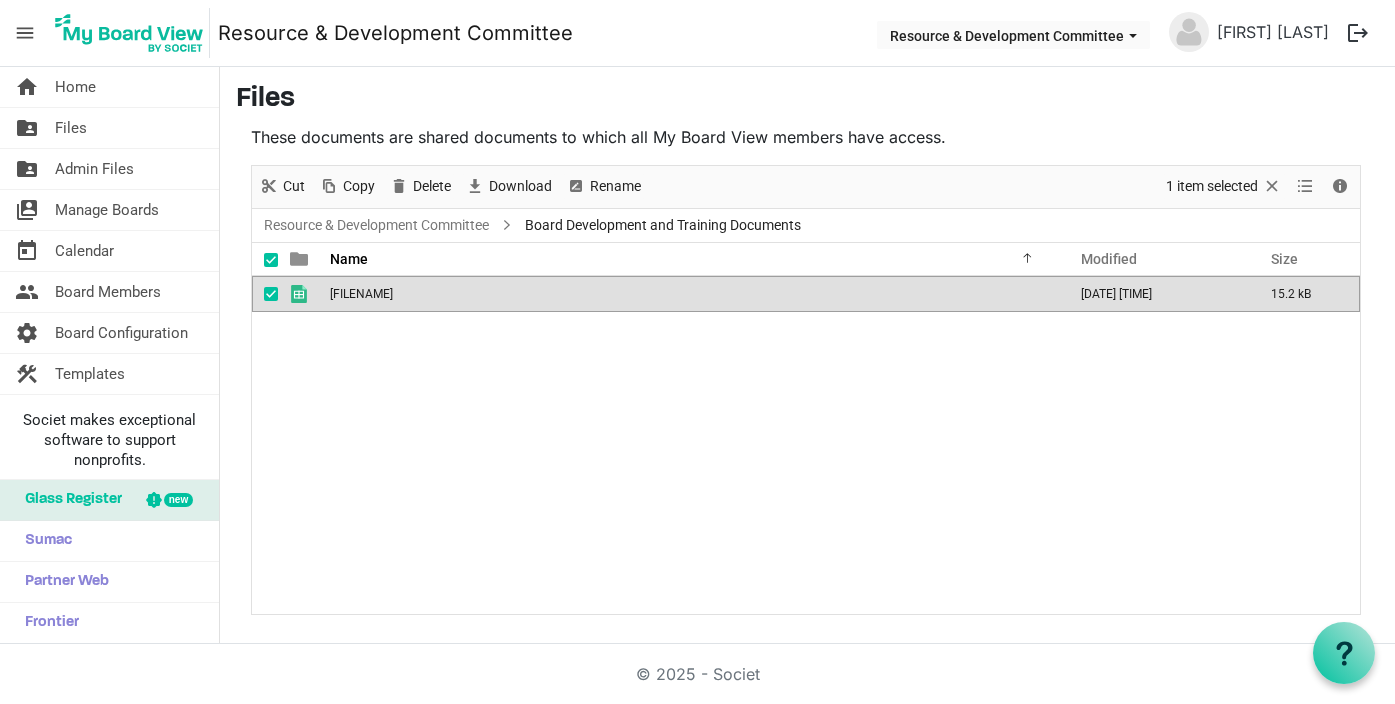 click on "Joco Sponsorship Invite List.xlsx August 04, 2025 8:30 PM 15.2 kB" at bounding box center (806, 444) 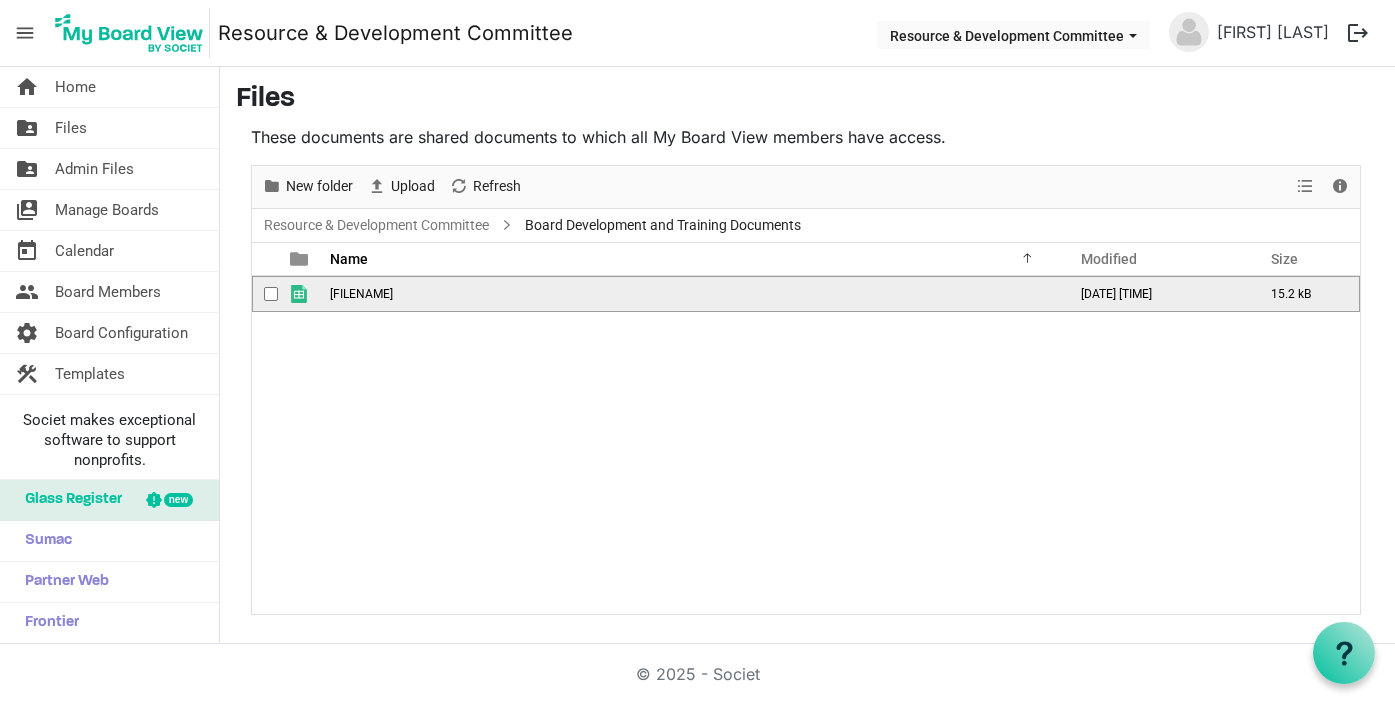 click on "Joco Sponsorship Invite List.xlsx" at bounding box center (361, 294) 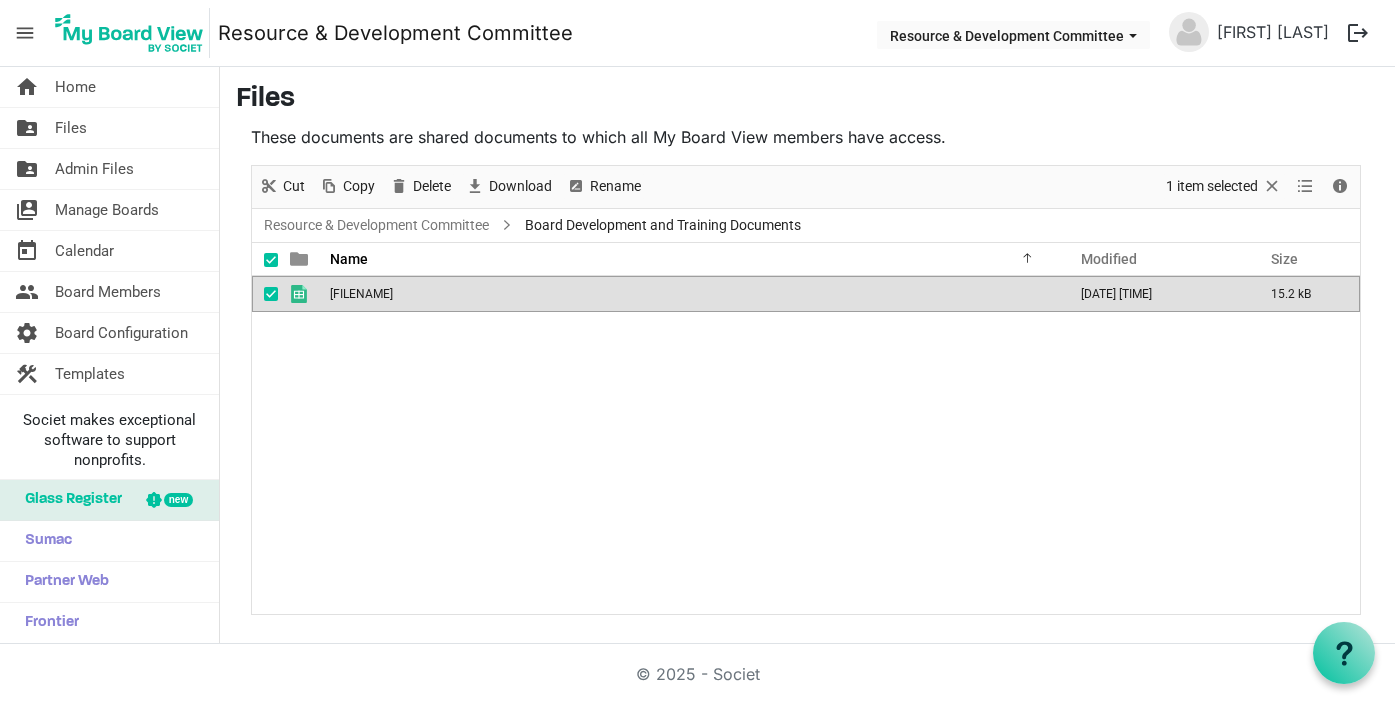 click on "Joco Sponsorship Invite List.xlsx August 04, 2025 8:30 PM 15.2 kB" at bounding box center [806, 444] 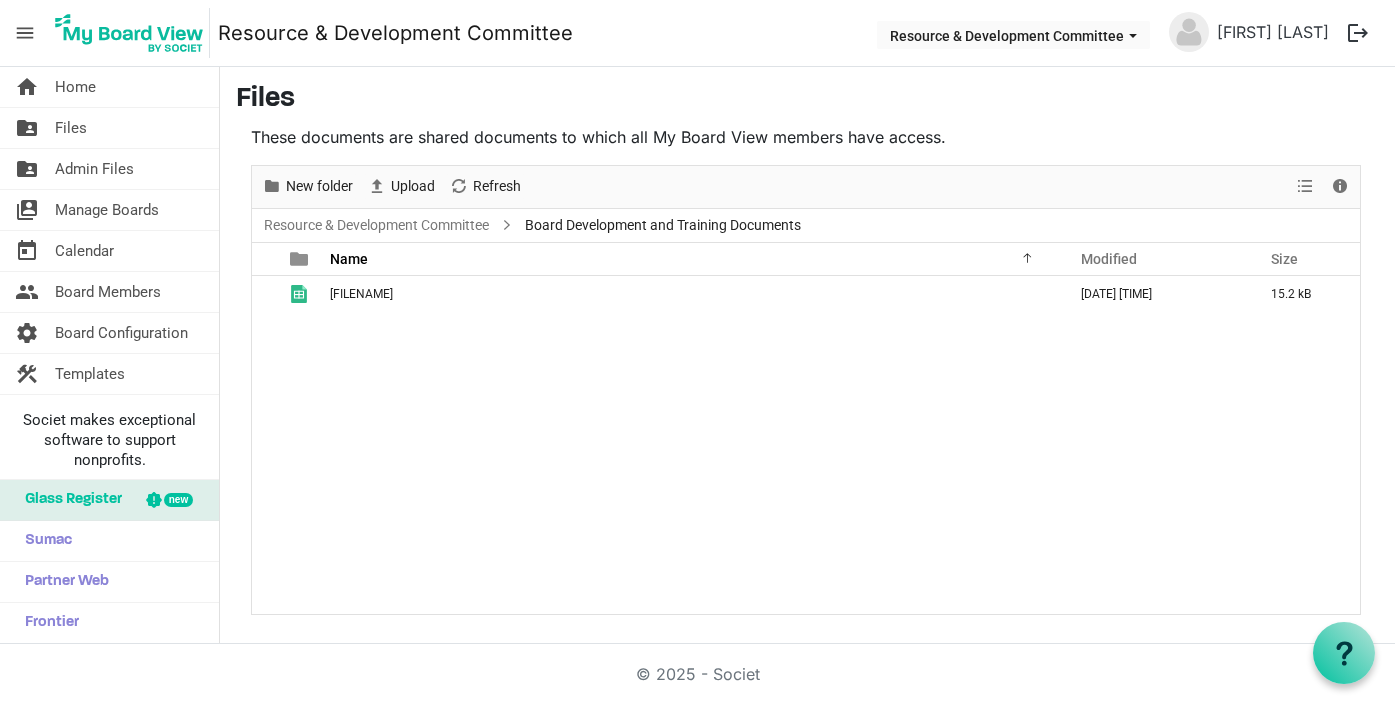 click on "New folder Upload Cut Copy Paste Delete Download Rename Sort by Refresh 1 item selected View Details" at bounding box center (806, 187) 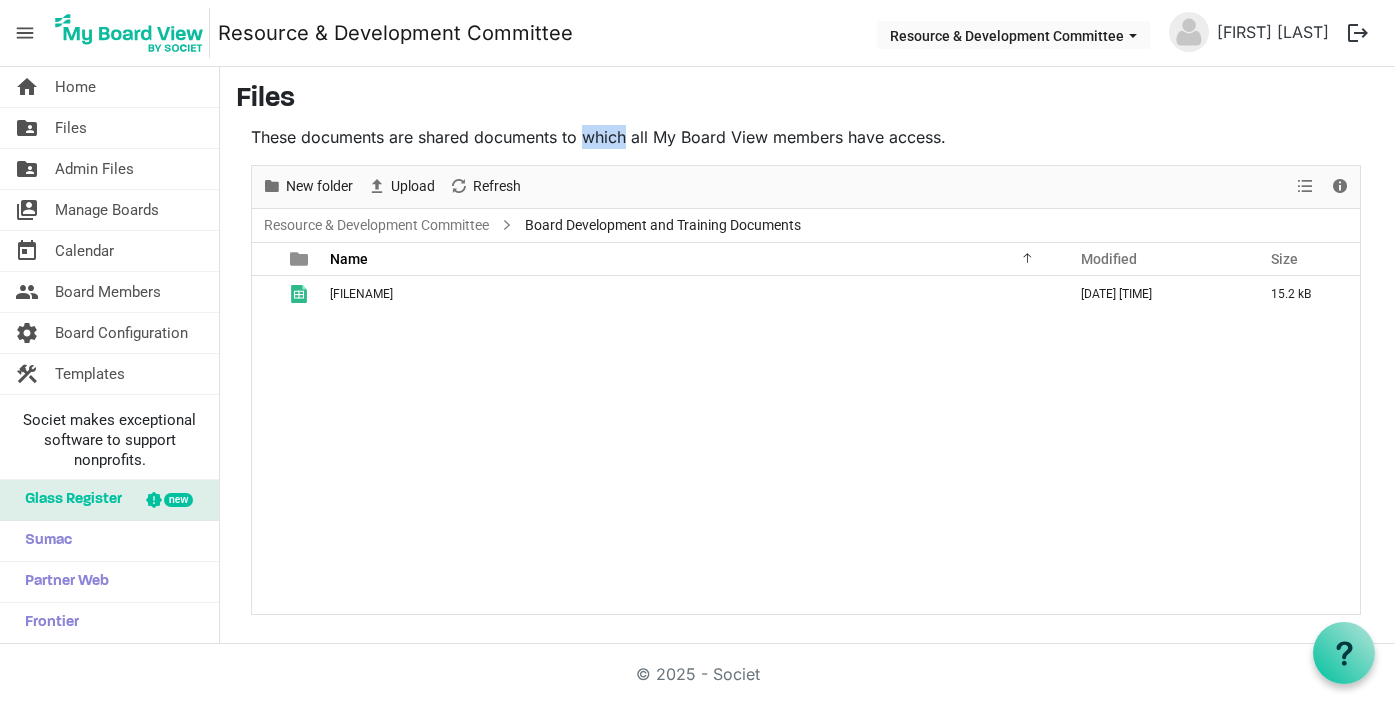 click on "These documents are shared documents to which all My Board View members have access." at bounding box center [806, 137] 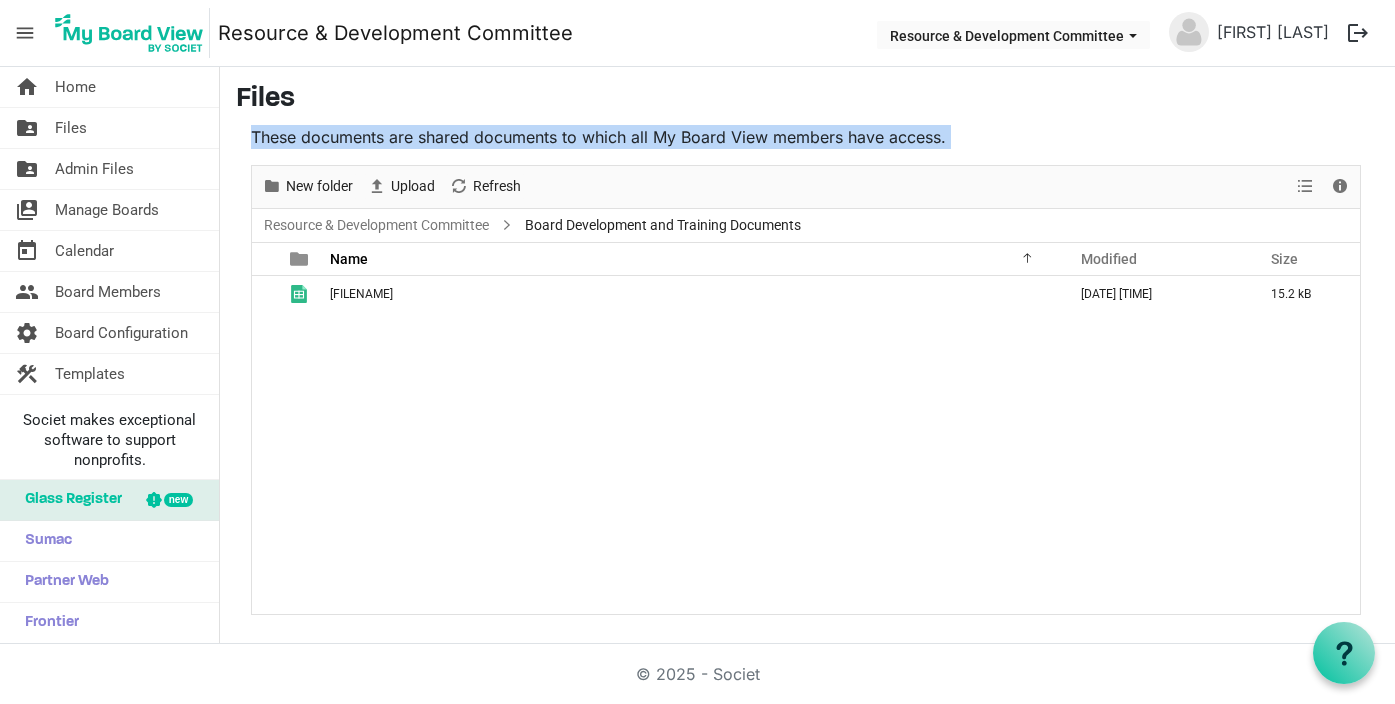 click on "These documents are shared documents to which all My Board View members have access." at bounding box center (806, 137) 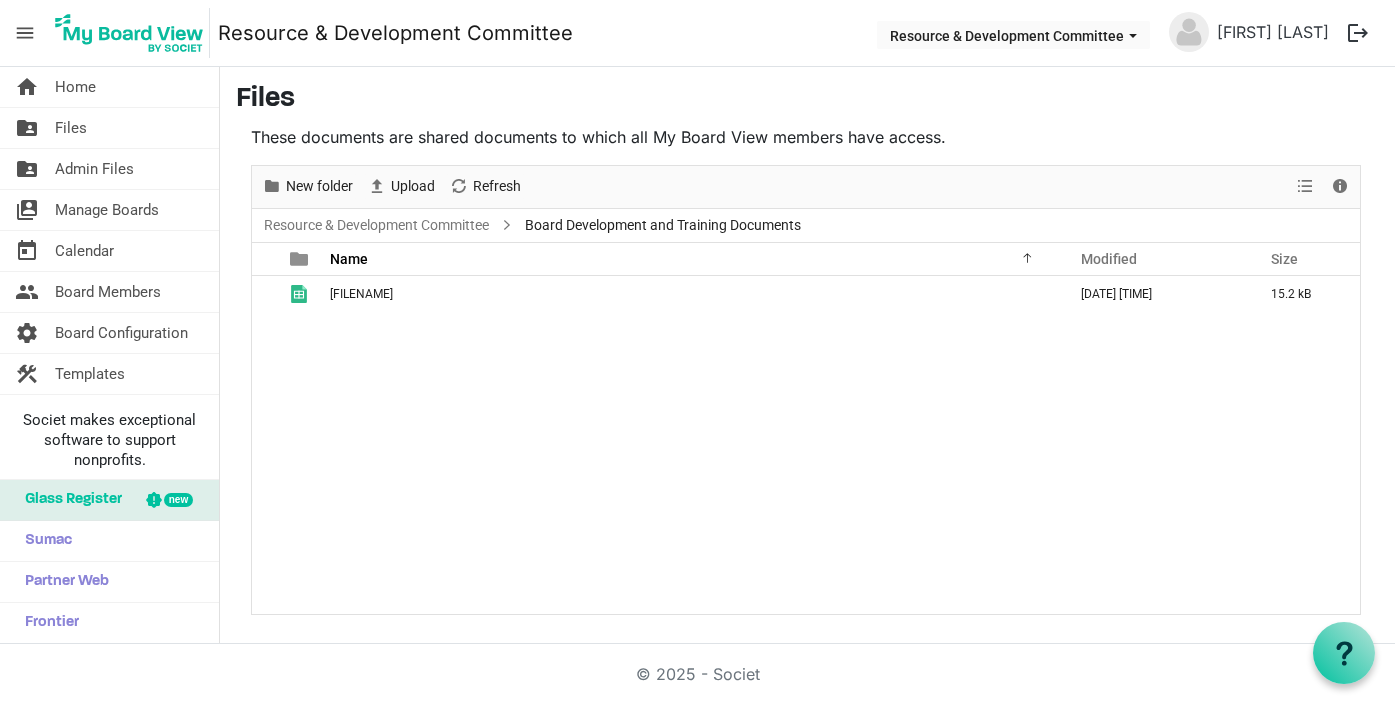 click on "These documents are shared documents to which all My Board View members have access.
New folder Upload Cut Copy Paste Delete Download Rename Sort by Refresh 1 item selected View Details Resource & Development Committee Board Development and Training Documents   Name Modified Size filemanager_grid_header_table   Joco Sponsorship Invite List.xlsx August 04, 2025 8:30 PM 15.2 kB Upload Files Browse... OK" at bounding box center (806, 370) 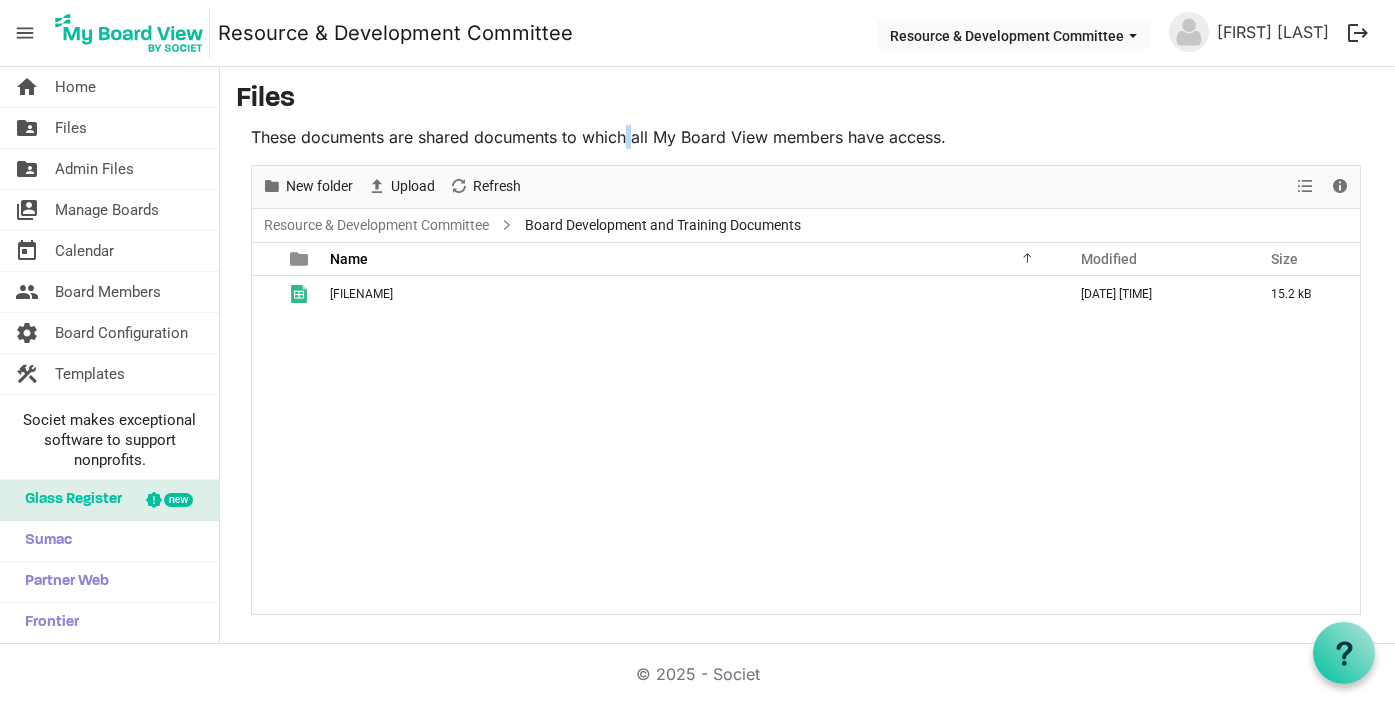 click on "These documents are shared documents to which all My Board View members have access." at bounding box center (806, 137) 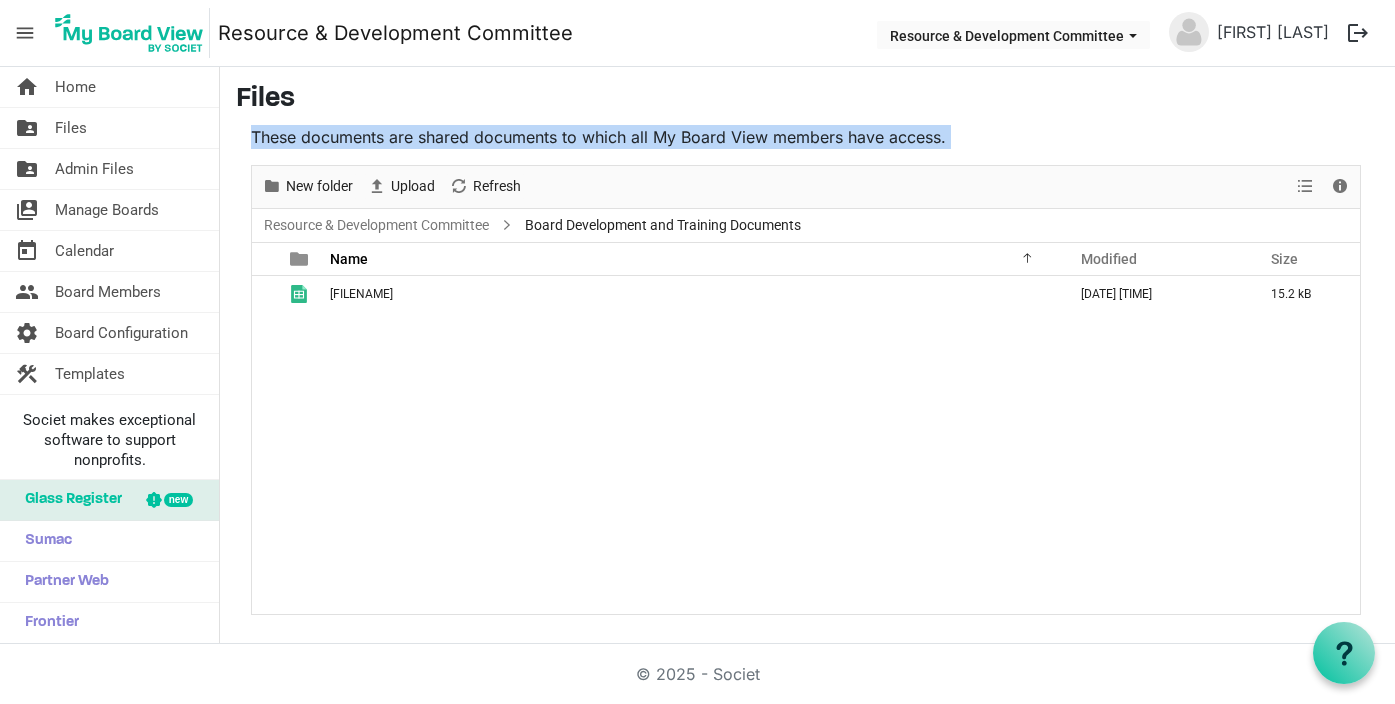 click on "These documents are shared documents to which all My Board View members have access." at bounding box center [806, 137] 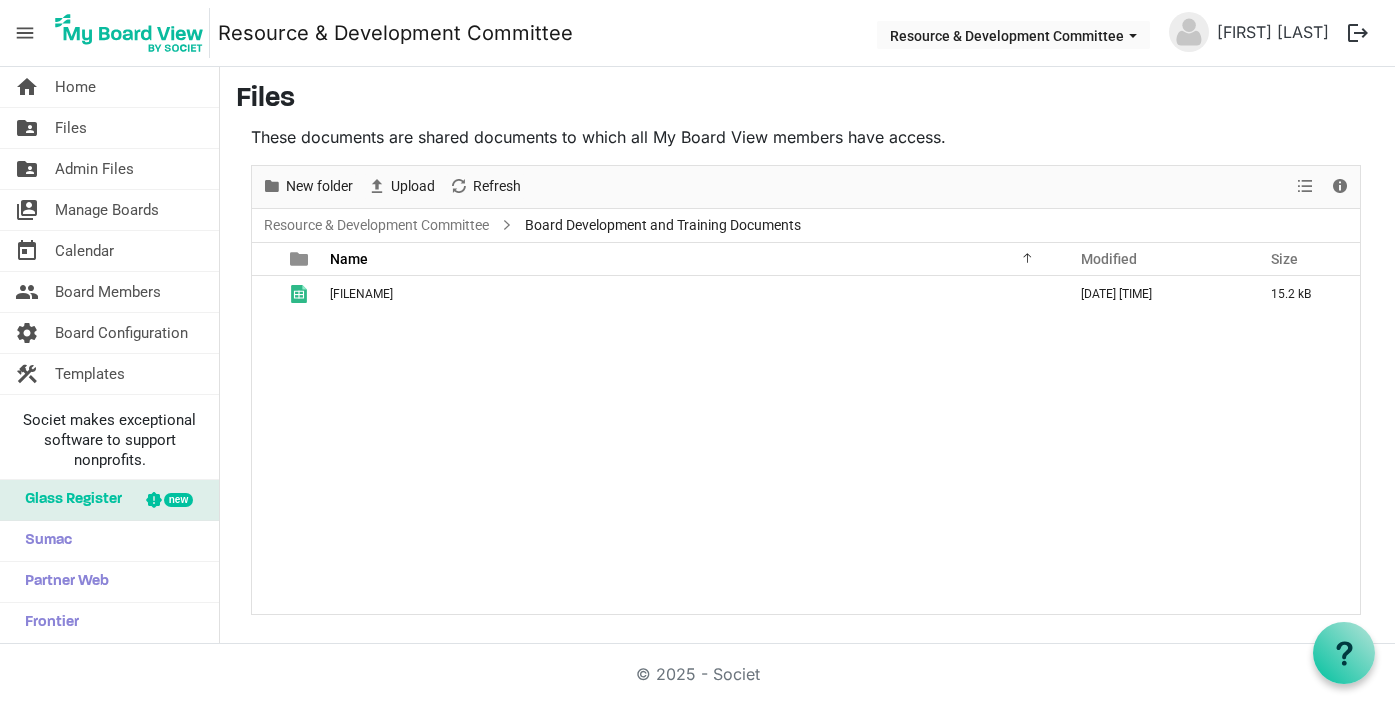 click on "Joco Sponsorship Invite List.xlsx August 04, 2025 8:30 PM 15.2 kB" at bounding box center (806, 444) 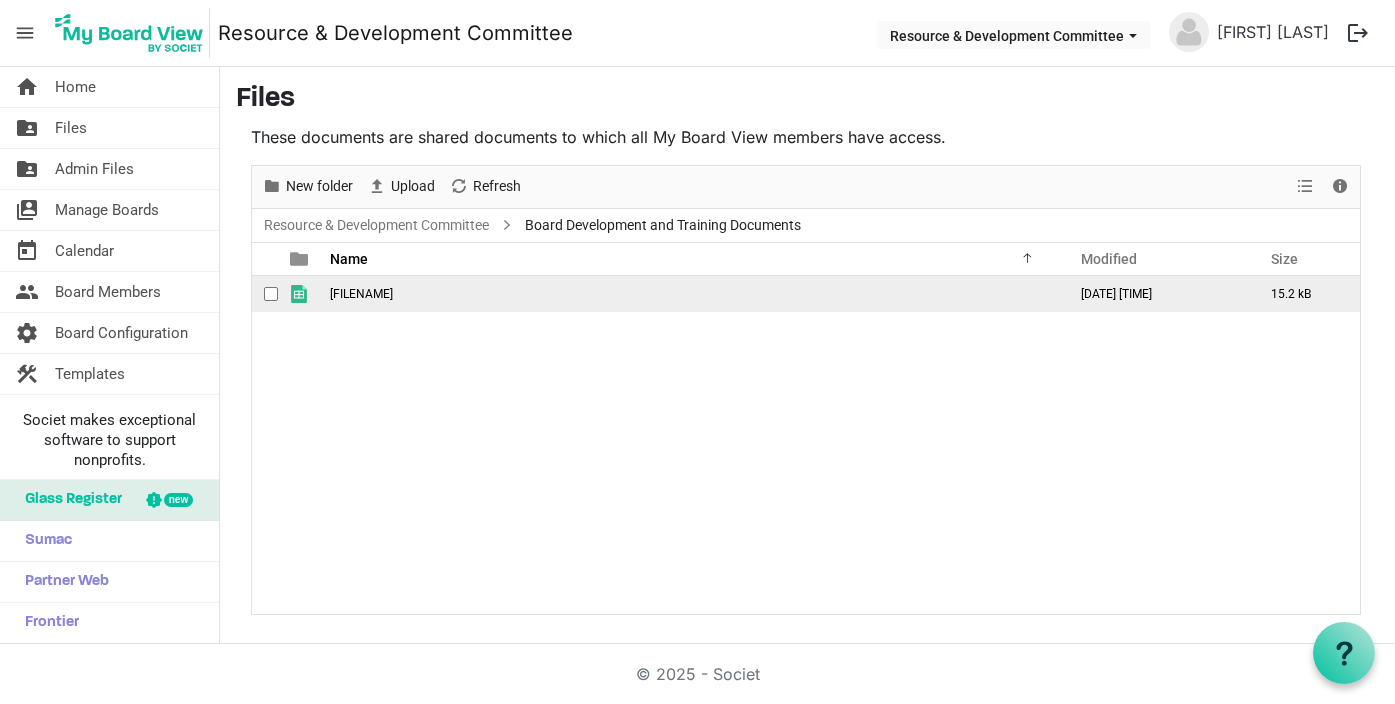 click on "Joco Sponsorship Invite List.xlsx" at bounding box center (361, 294) 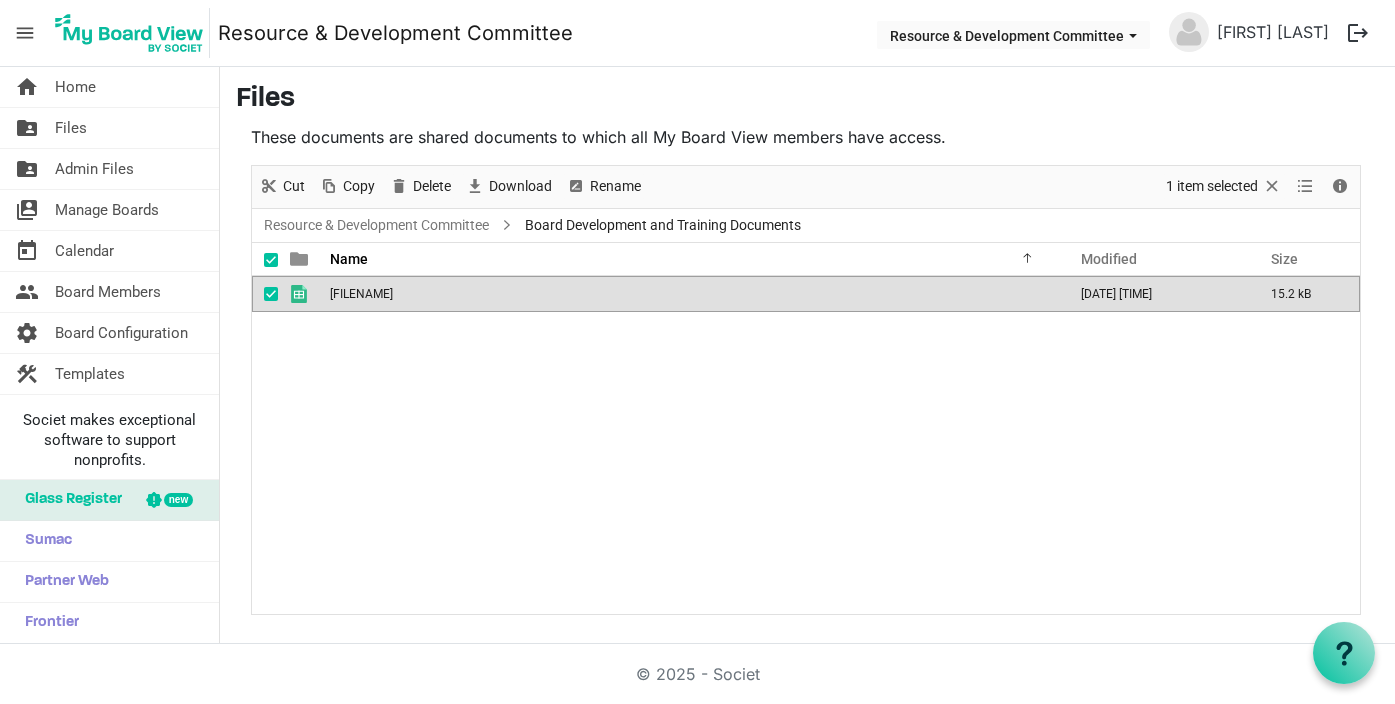 click on "Joco Sponsorship Invite List.xlsx" at bounding box center [361, 294] 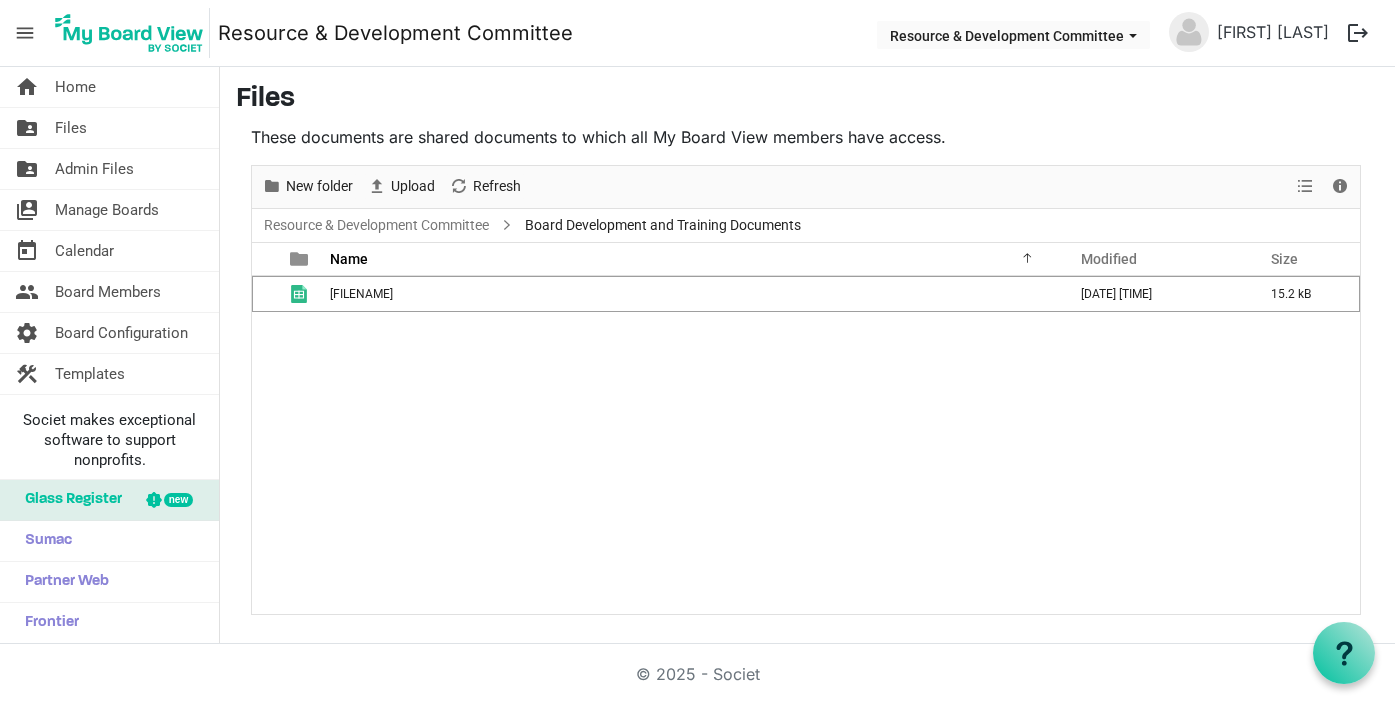 click on "Joco Sponsorship Invite List.xlsx August 04, 2025 8:30 PM 15.2 kB" at bounding box center [806, 444] 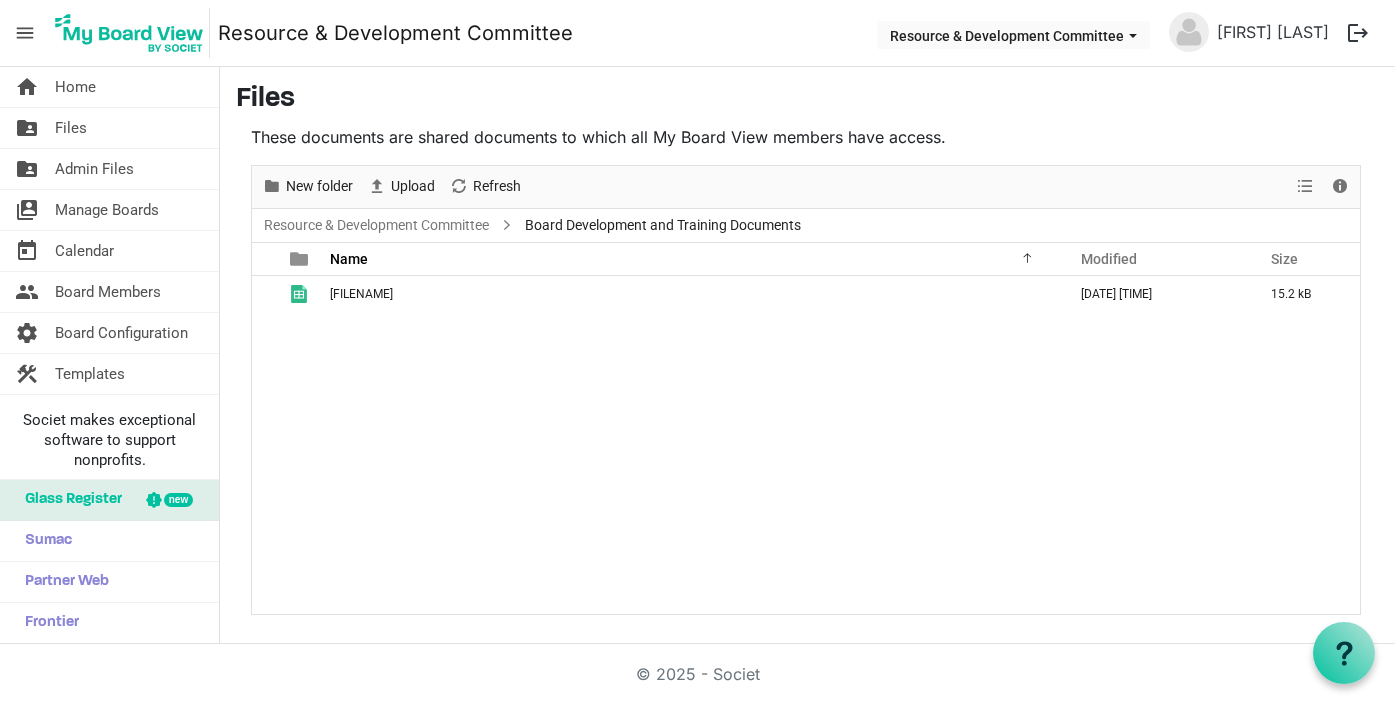 click on "These documents are shared documents to which all My Board View members have access." at bounding box center (806, 137) 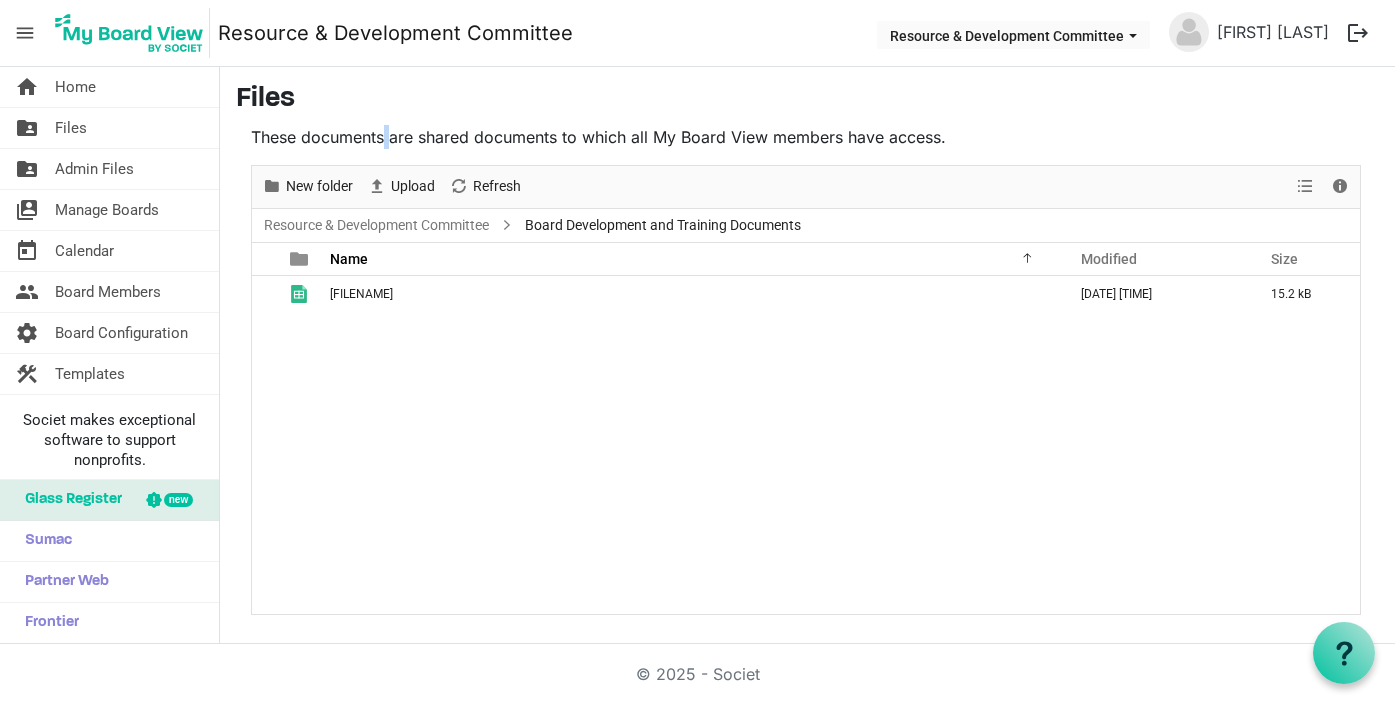 click on "These documents are shared documents to which all My Board View members have access." at bounding box center [806, 137] 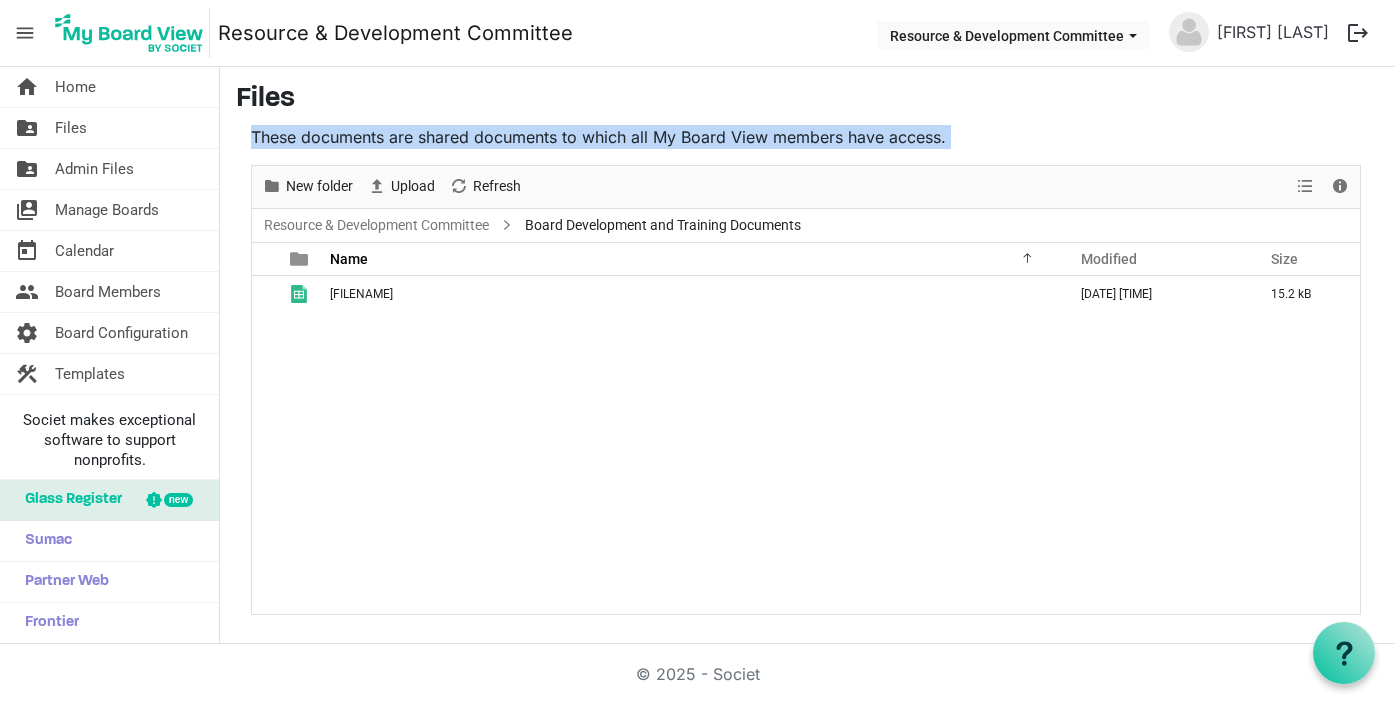 click on "These documents are shared documents to which all My Board View members have access." at bounding box center [806, 137] 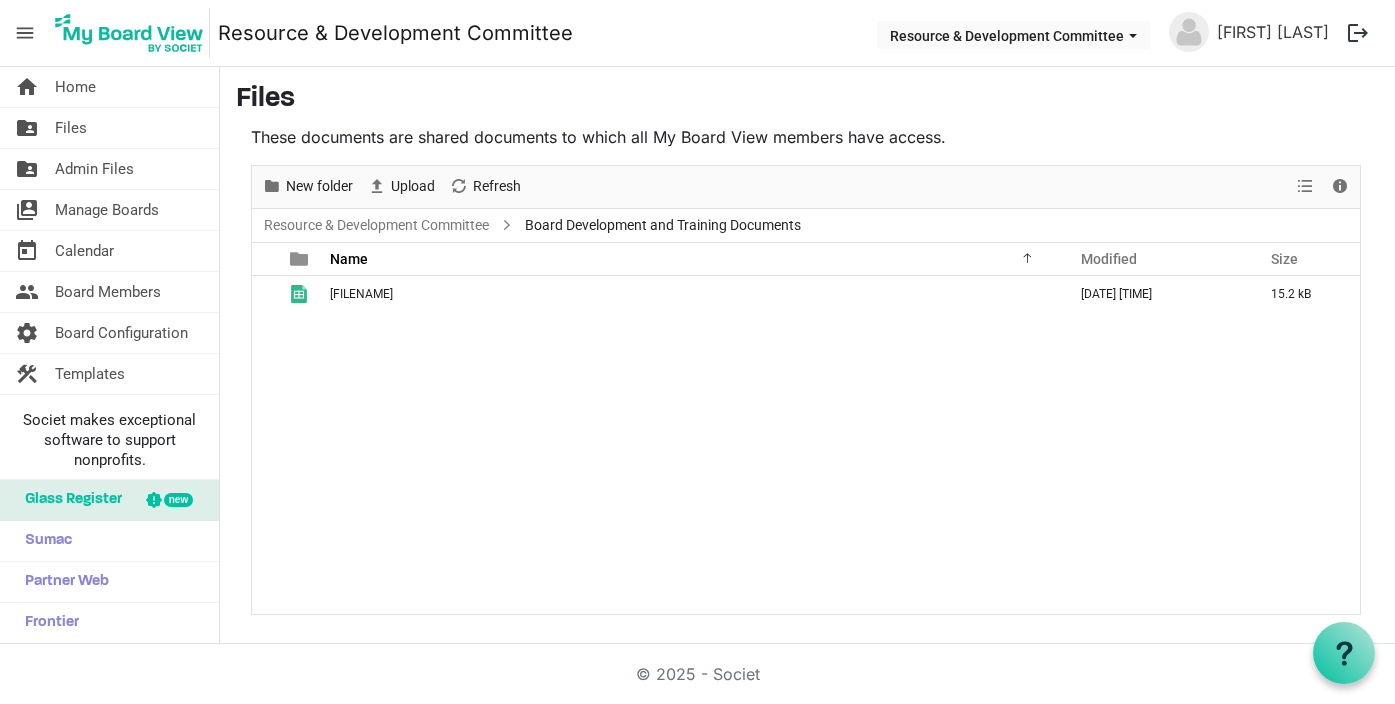 scroll, scrollTop: 0, scrollLeft: 0, axis: both 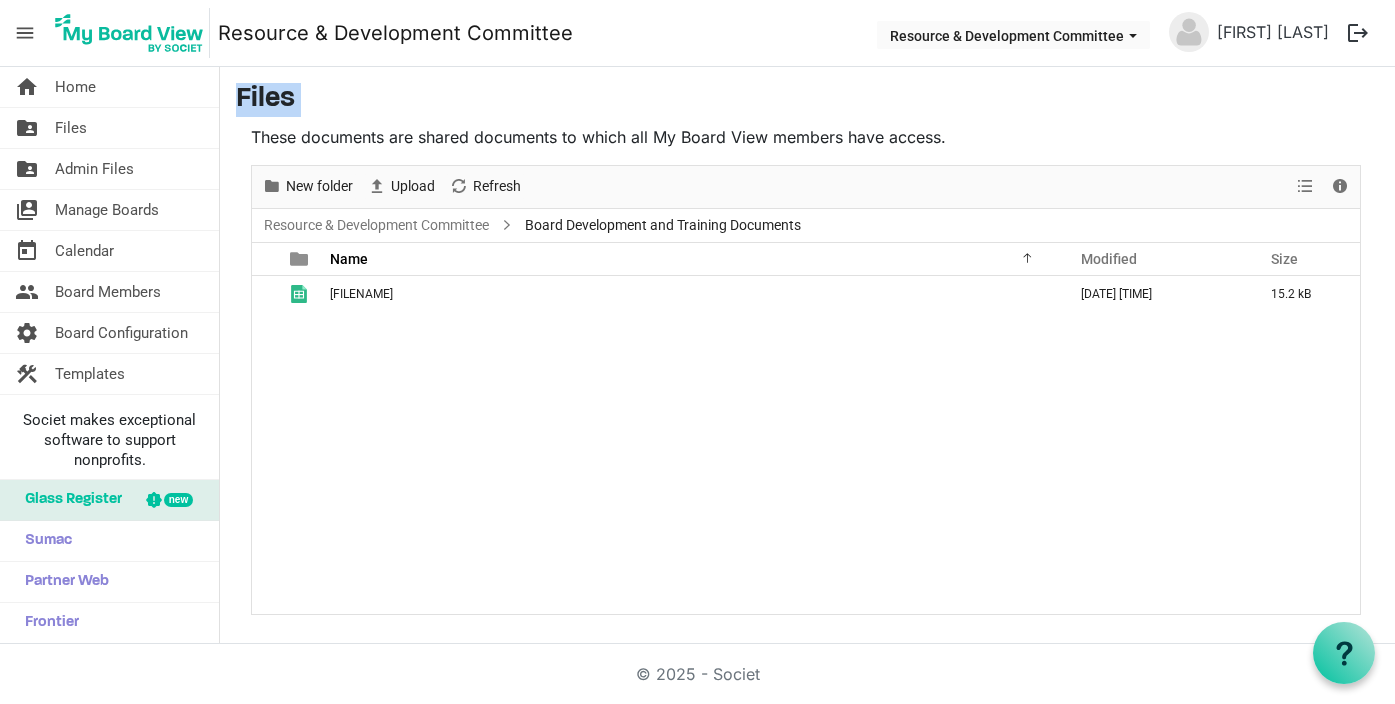 click on "Files" at bounding box center [807, 100] 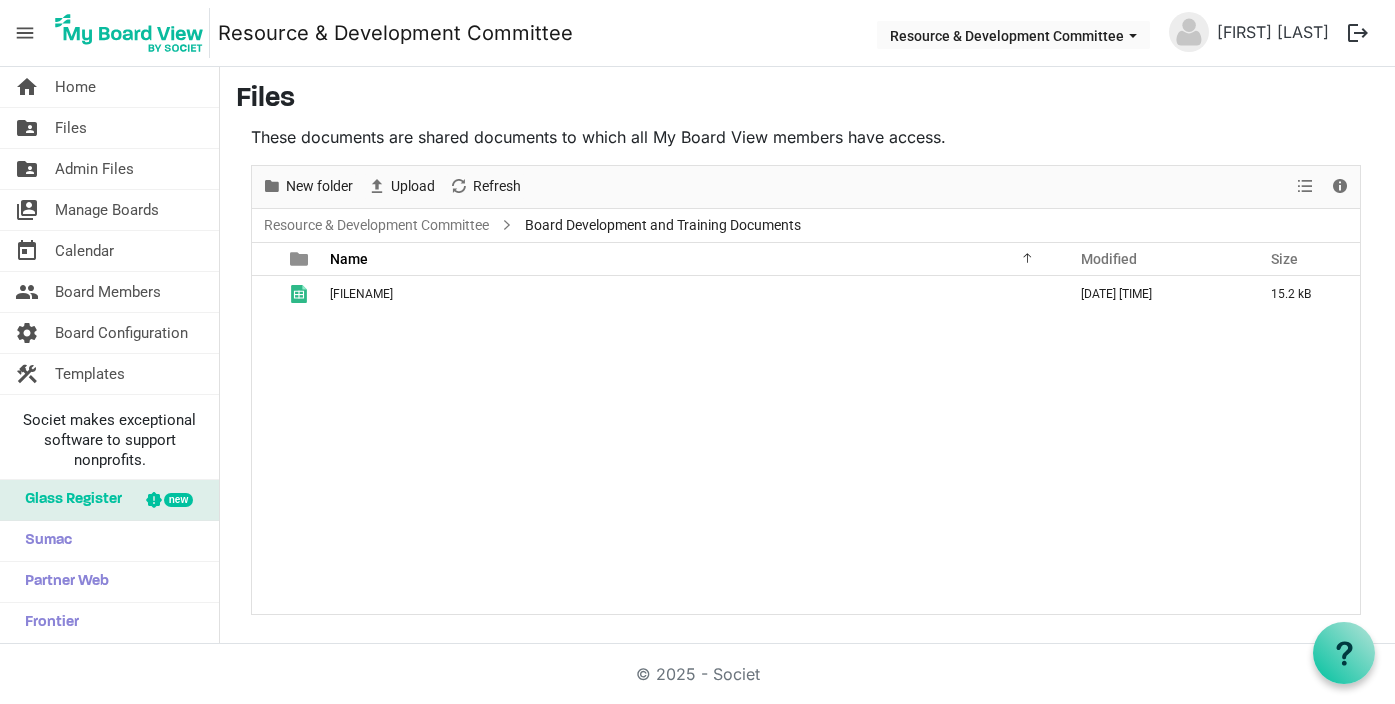 click on "Joco Sponsorship Invite List.xlsx August 04, 2025 8:30 PM 15.2 kB" at bounding box center (806, 444) 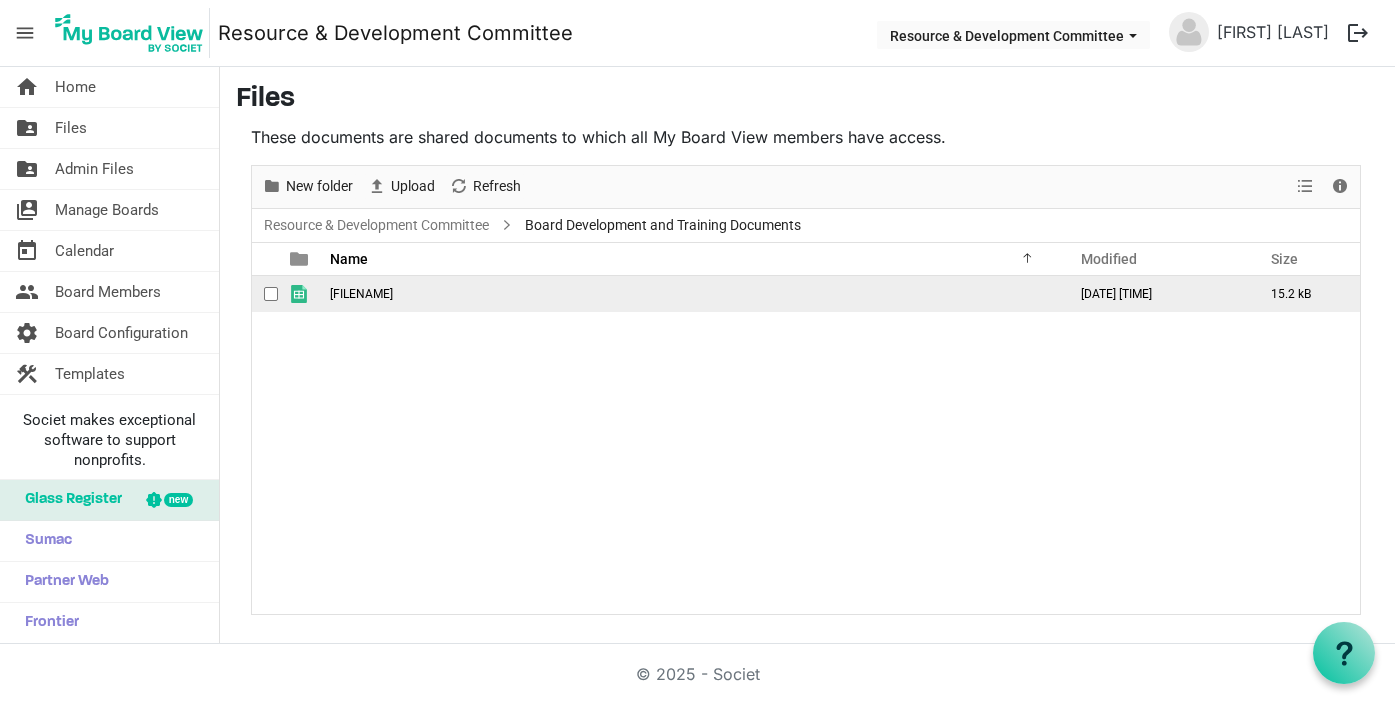 click on "Joco Sponsorship Invite List.xlsx" at bounding box center [361, 294] 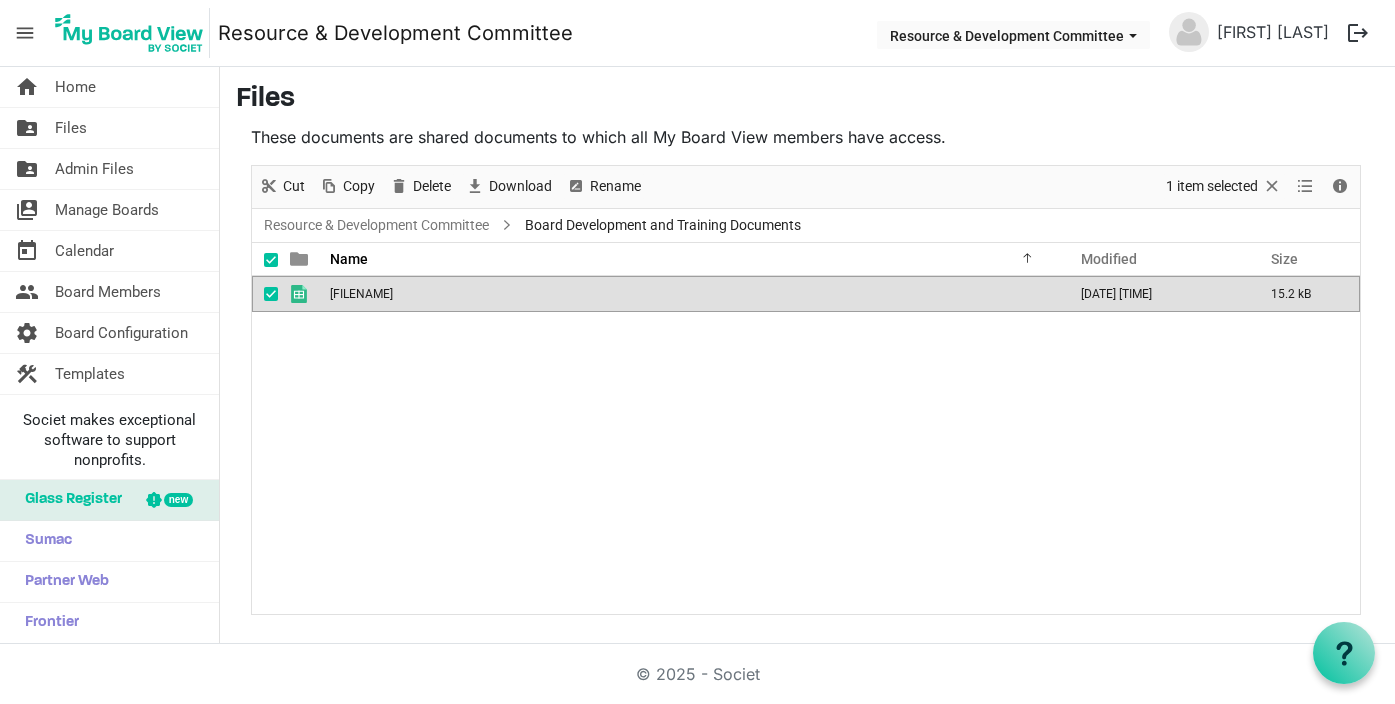 click on "Joco Sponsorship Invite List.xlsx" at bounding box center [361, 294] 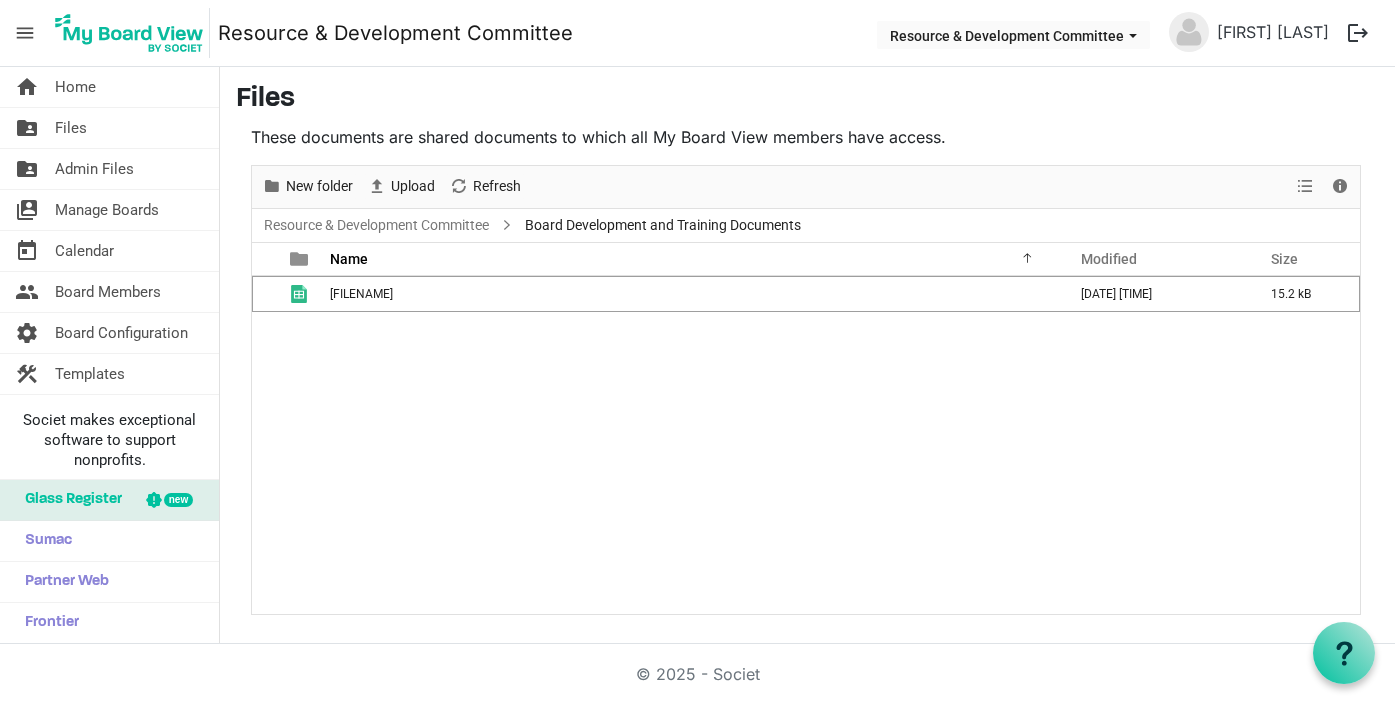 click on "Joco Sponsorship Invite List.xlsx August 04, 2025 8:30 PM 15.2 kB" at bounding box center [806, 444] 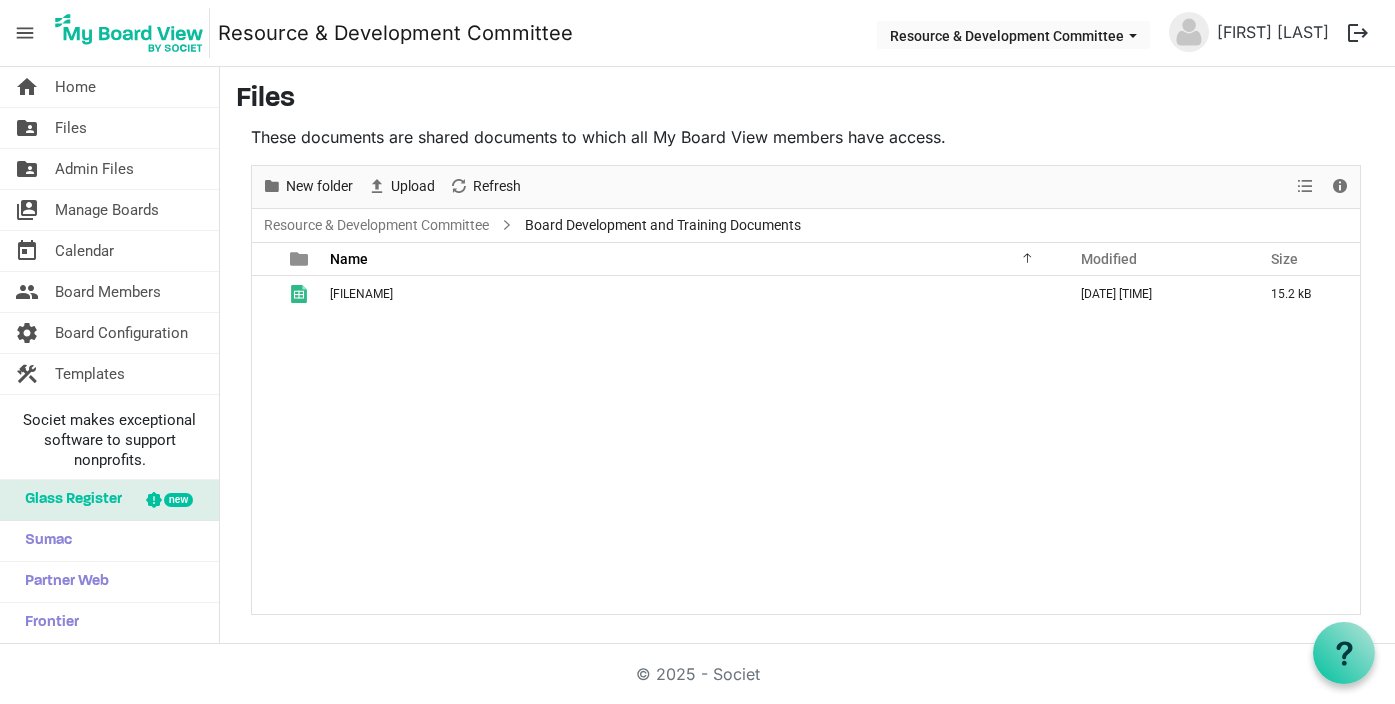 click on "Files
These documents are shared documents to which all My Board View members have access.
New folder Upload Cut Copy Paste Delete Download Rename Sort by Refresh 1 item selected View Details Resource & Development Committee Board Development and Training Documents   Name Modified Size filemanager_grid_header_table   Joco Sponsorship Invite List.xlsx August 04, 2025 8:30 PM 15.2 kB Upload Files Browse... OK" at bounding box center (807, 349) 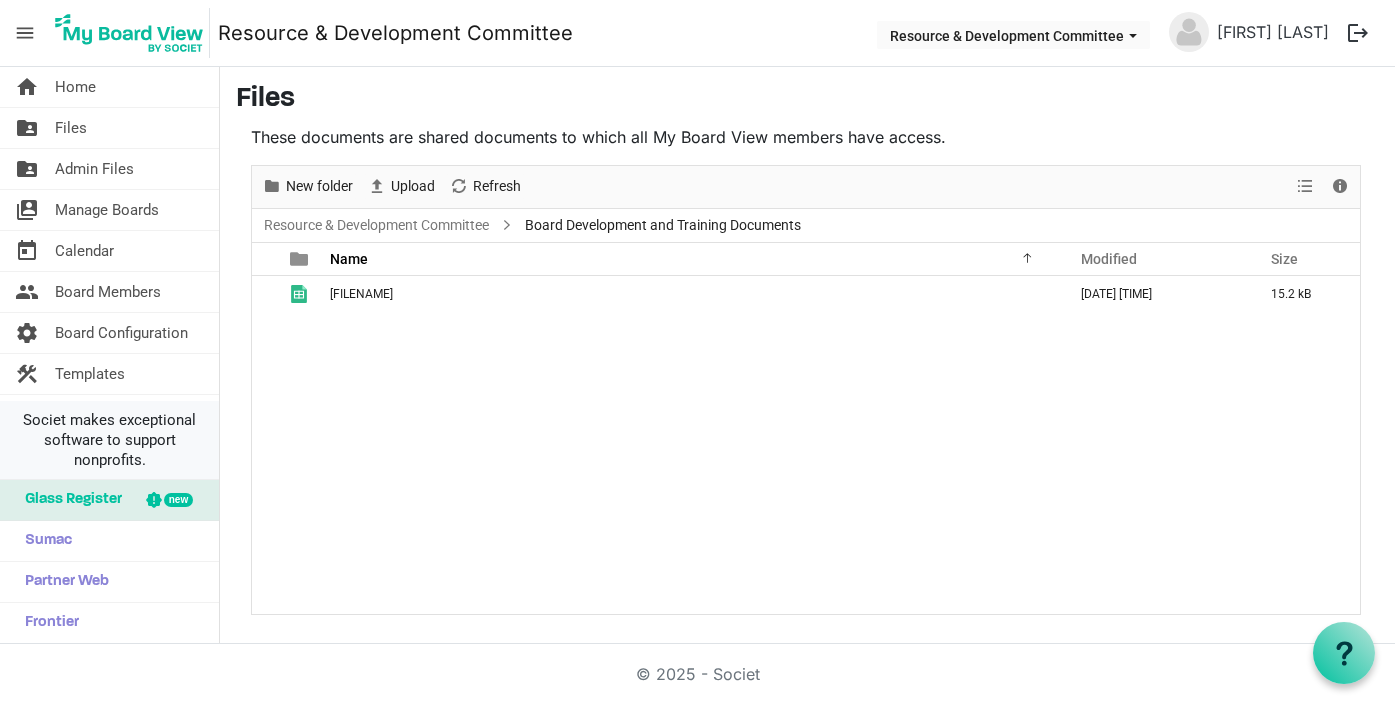 scroll, scrollTop: 0, scrollLeft: 0, axis: both 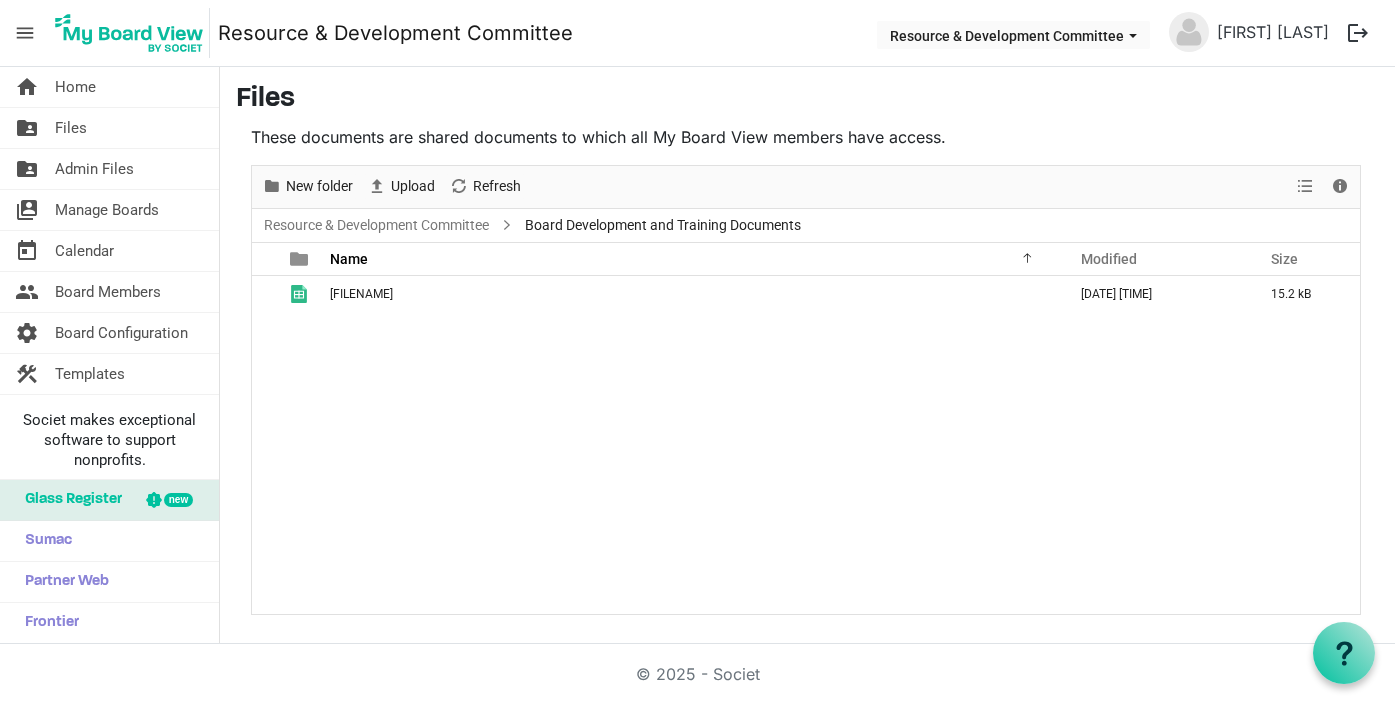 click on "These documents are shared documents to which all My Board View members have access." at bounding box center [806, 137] 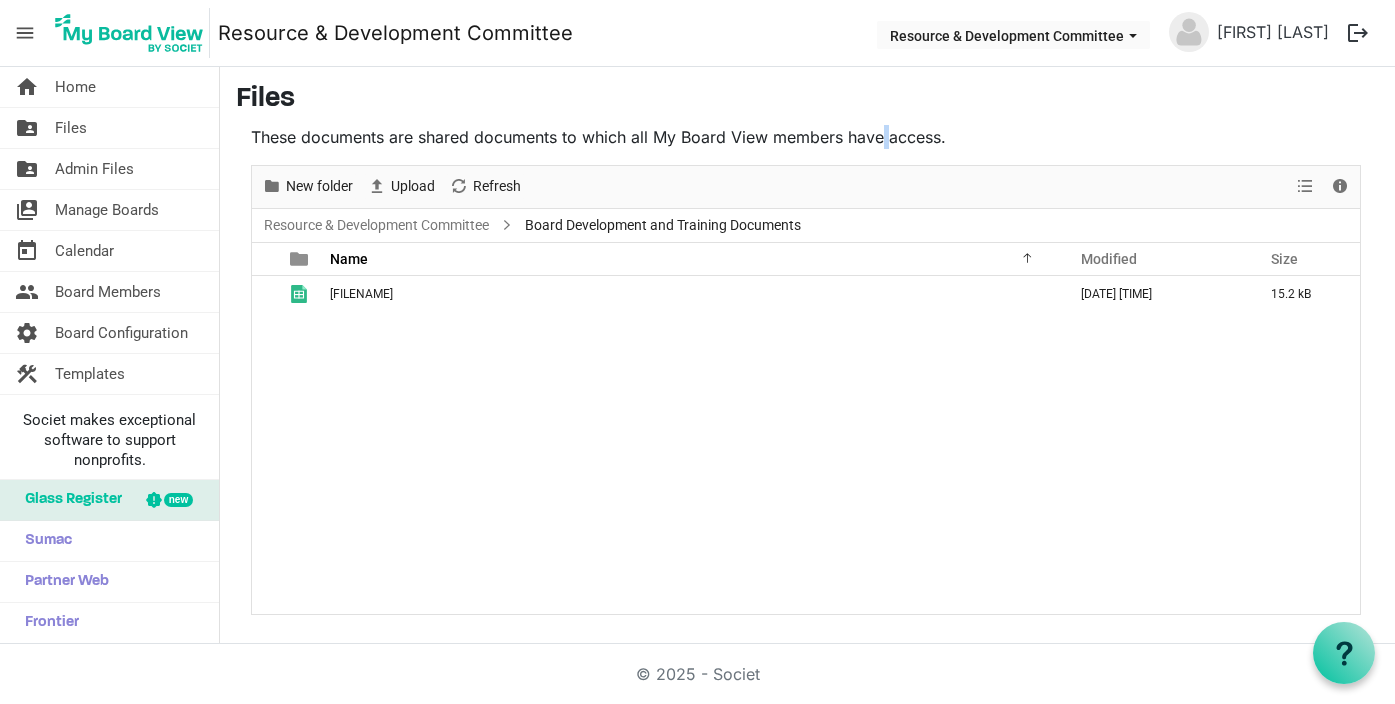 click on "These documents are shared documents to which all My Board View members have access." at bounding box center (806, 137) 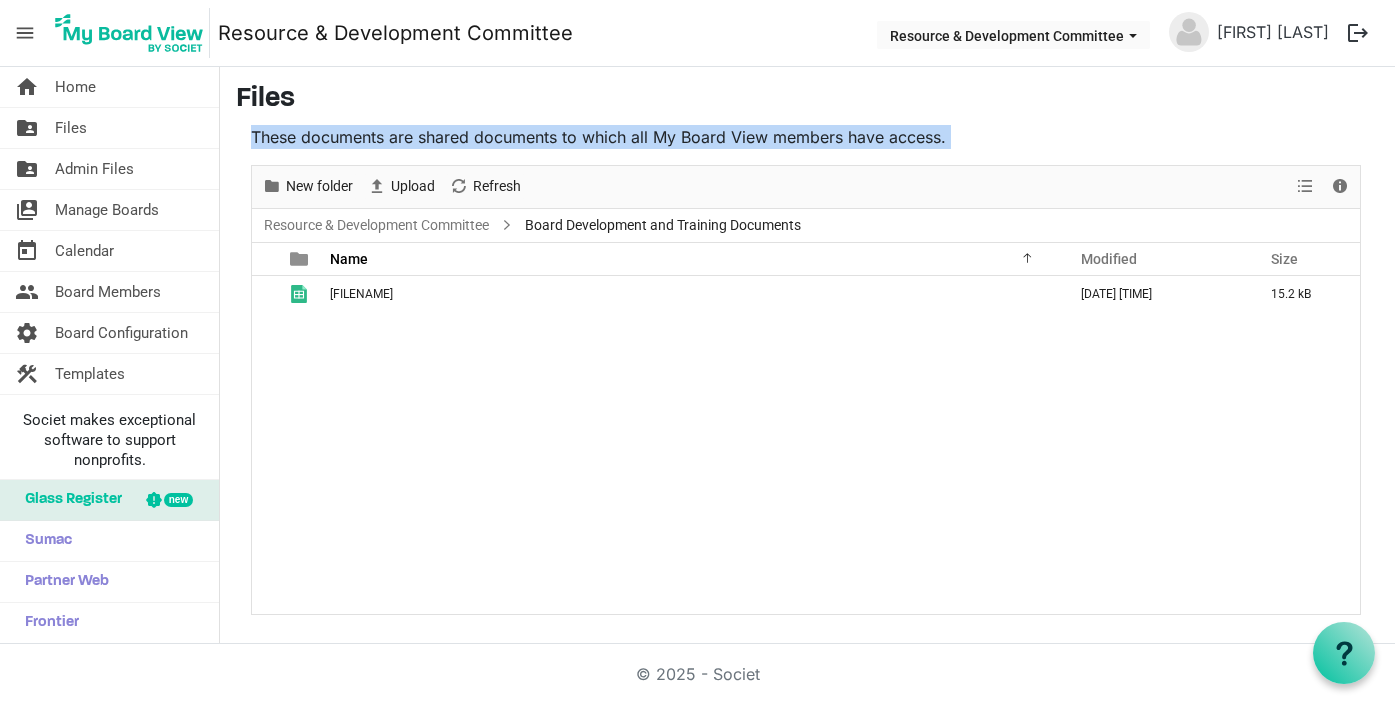 click on "These documents are shared documents to which all My Board View members have access." at bounding box center [806, 137] 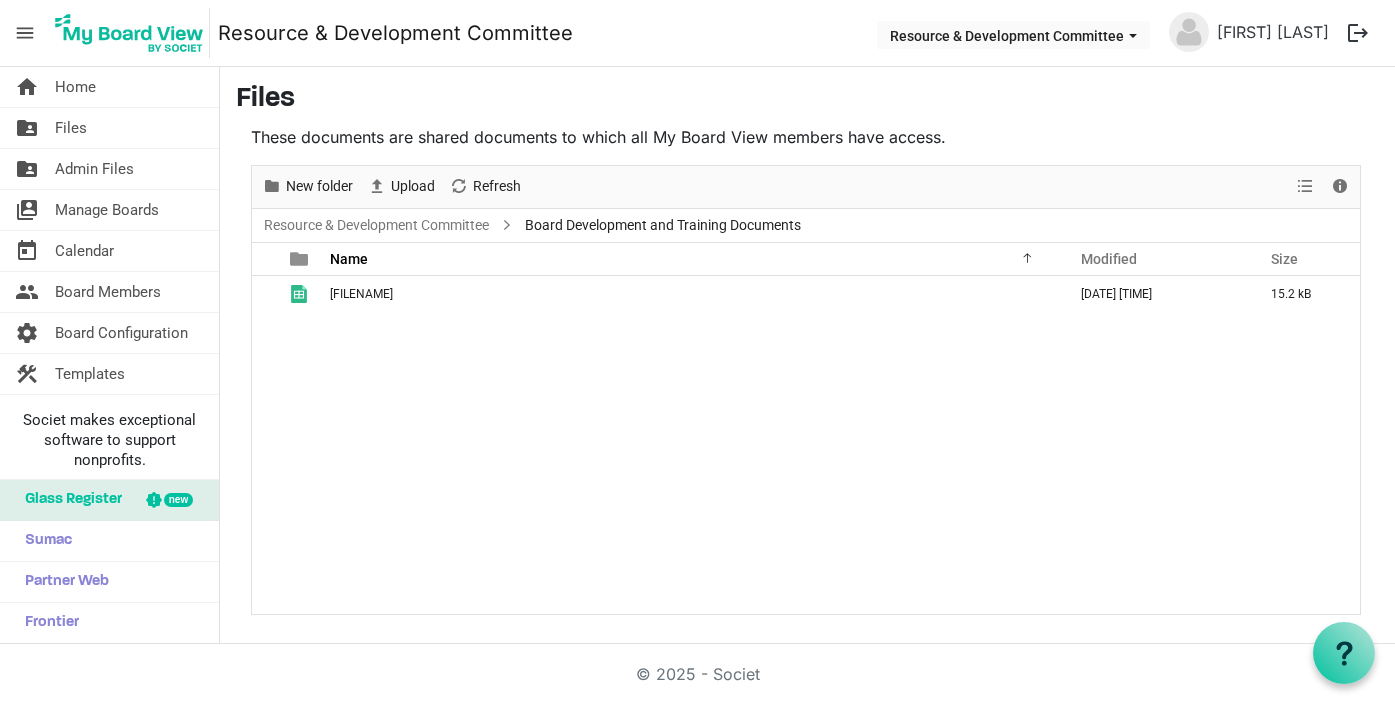 click on "These documents are shared documents to which all My Board View members have access." at bounding box center (806, 137) 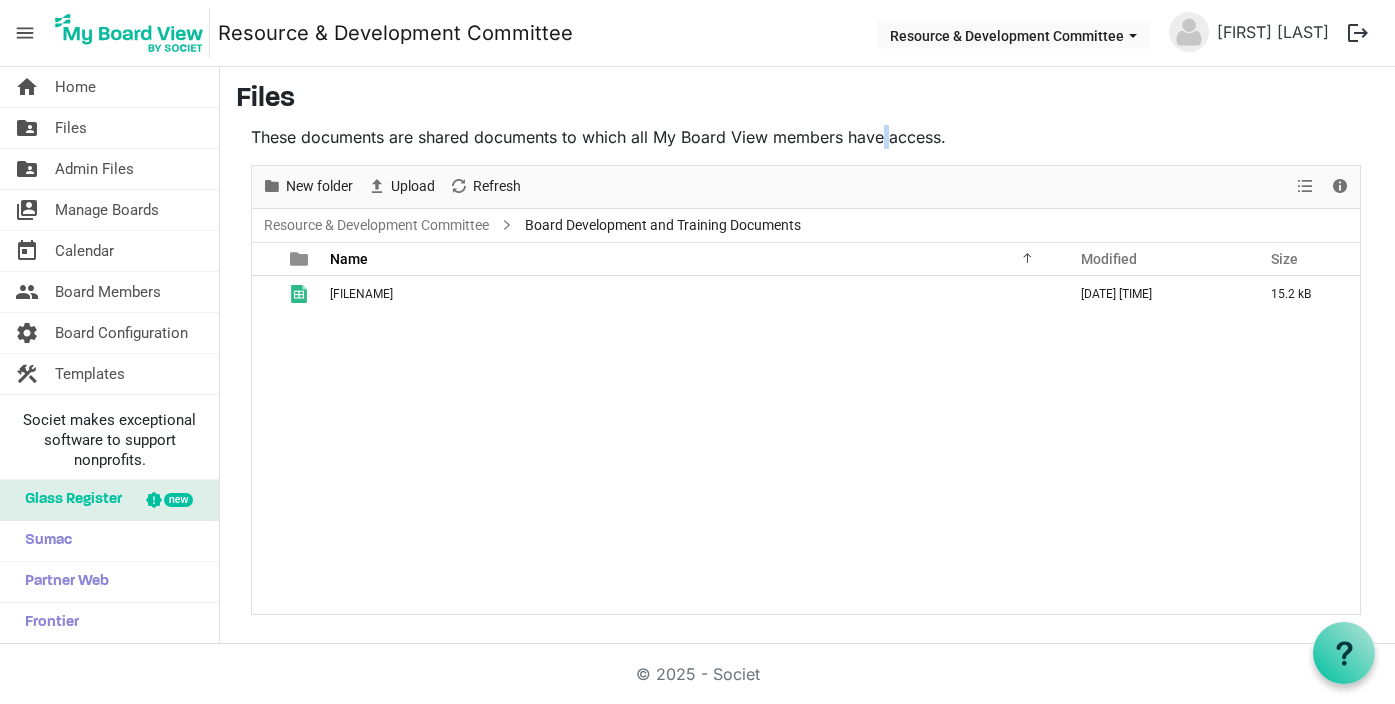 click on "These documents are shared documents to which all My Board View members have access." at bounding box center (806, 137) 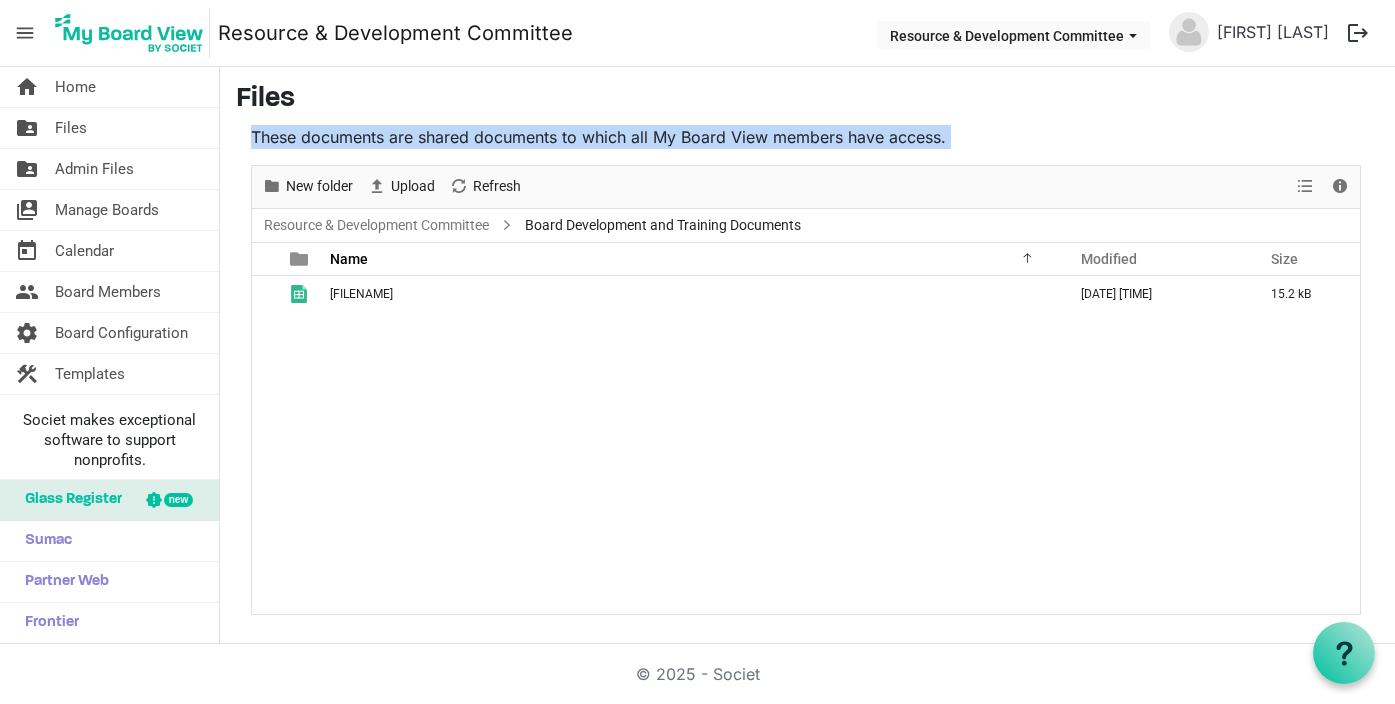 click on "These documents are shared documents to which all My Board View members have access." at bounding box center [806, 137] 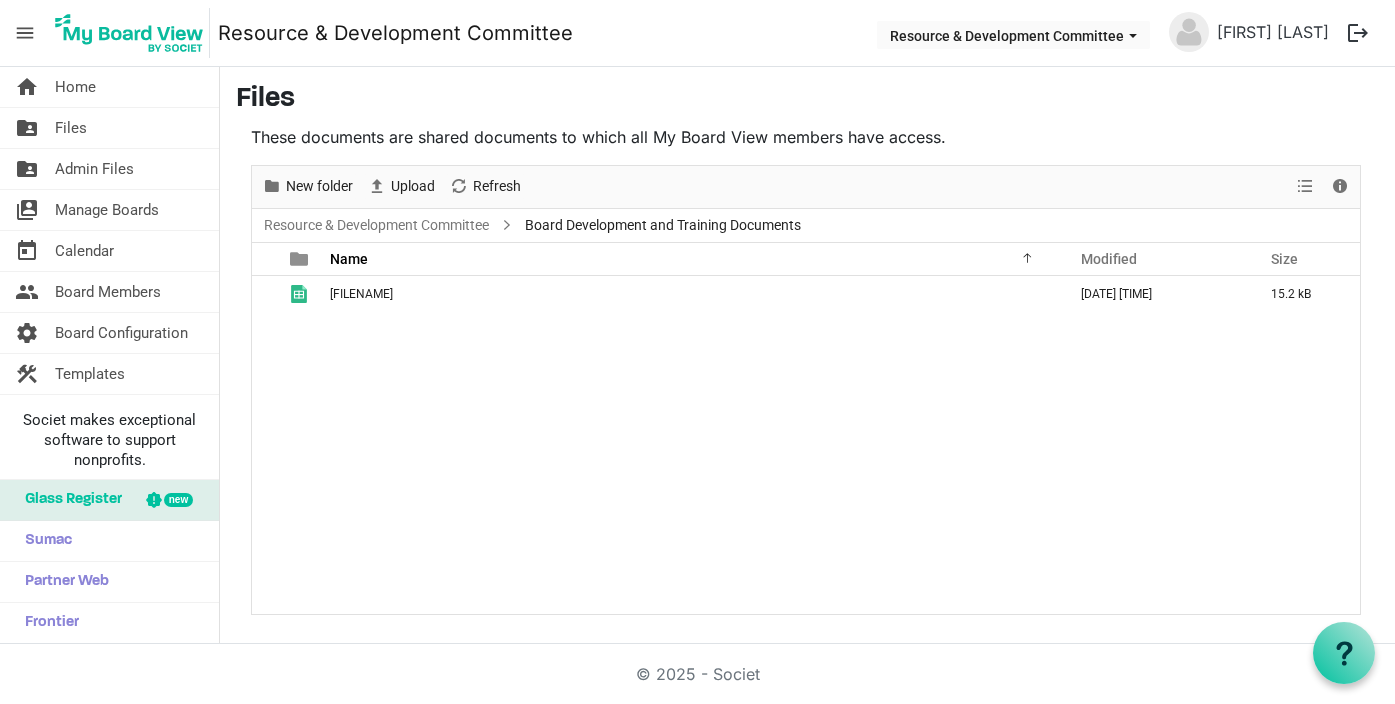 click on "These documents are shared documents to which all My Board View members have access." at bounding box center (806, 137) 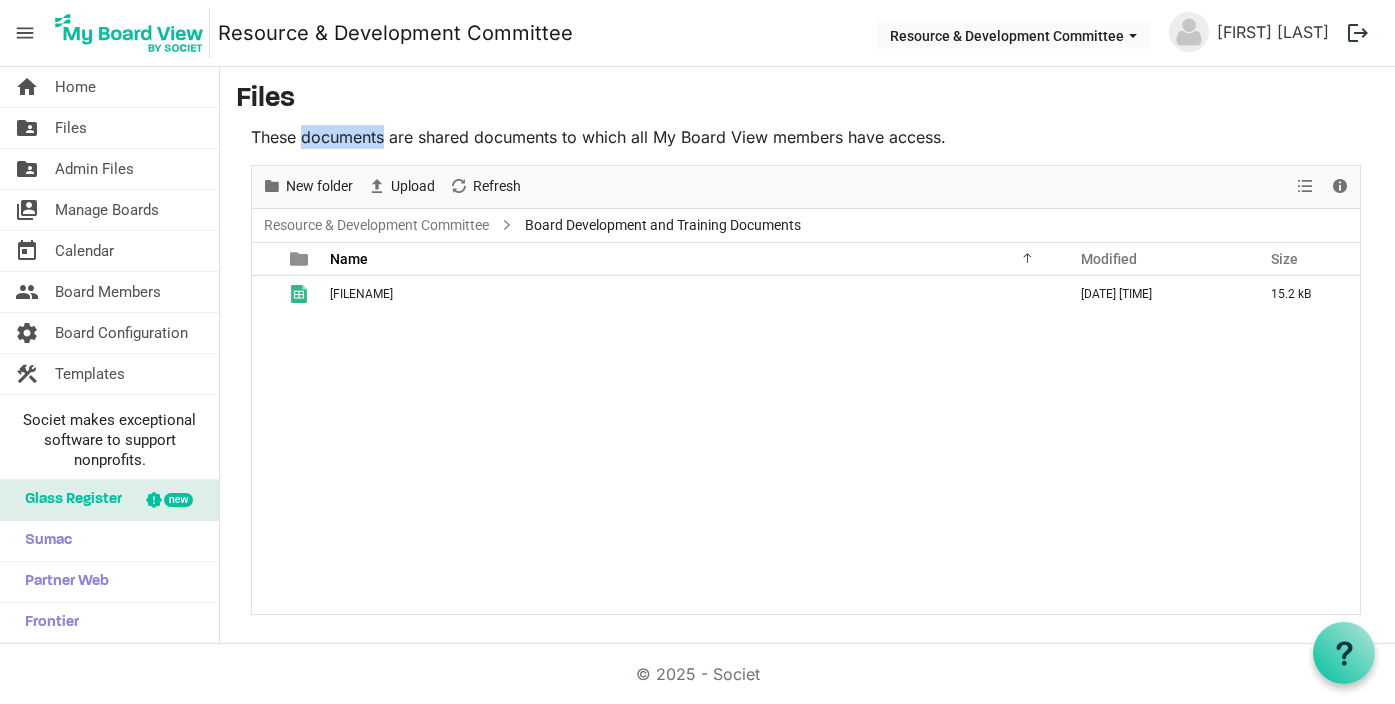 click on "These documents are shared documents to which all My Board View members have access." at bounding box center (806, 137) 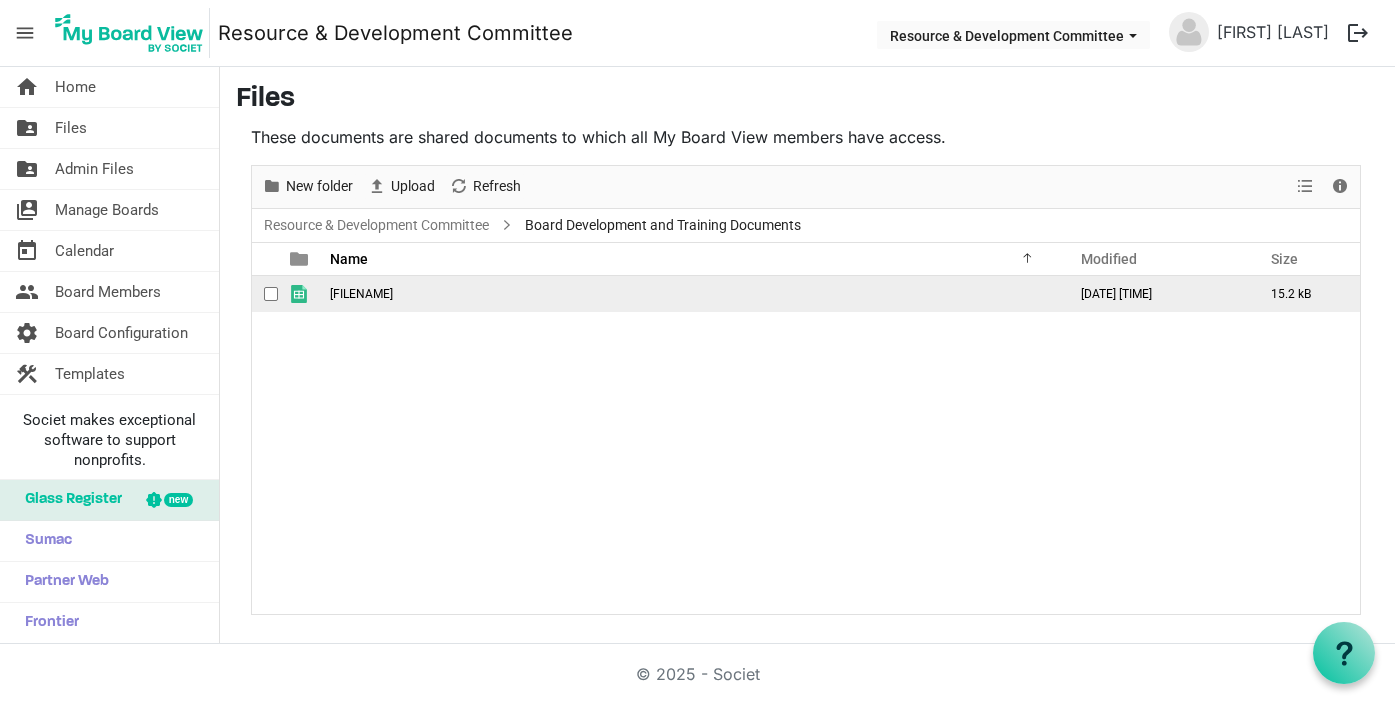 click on "Joco Sponsorship Invite List.xlsx" at bounding box center [361, 294] 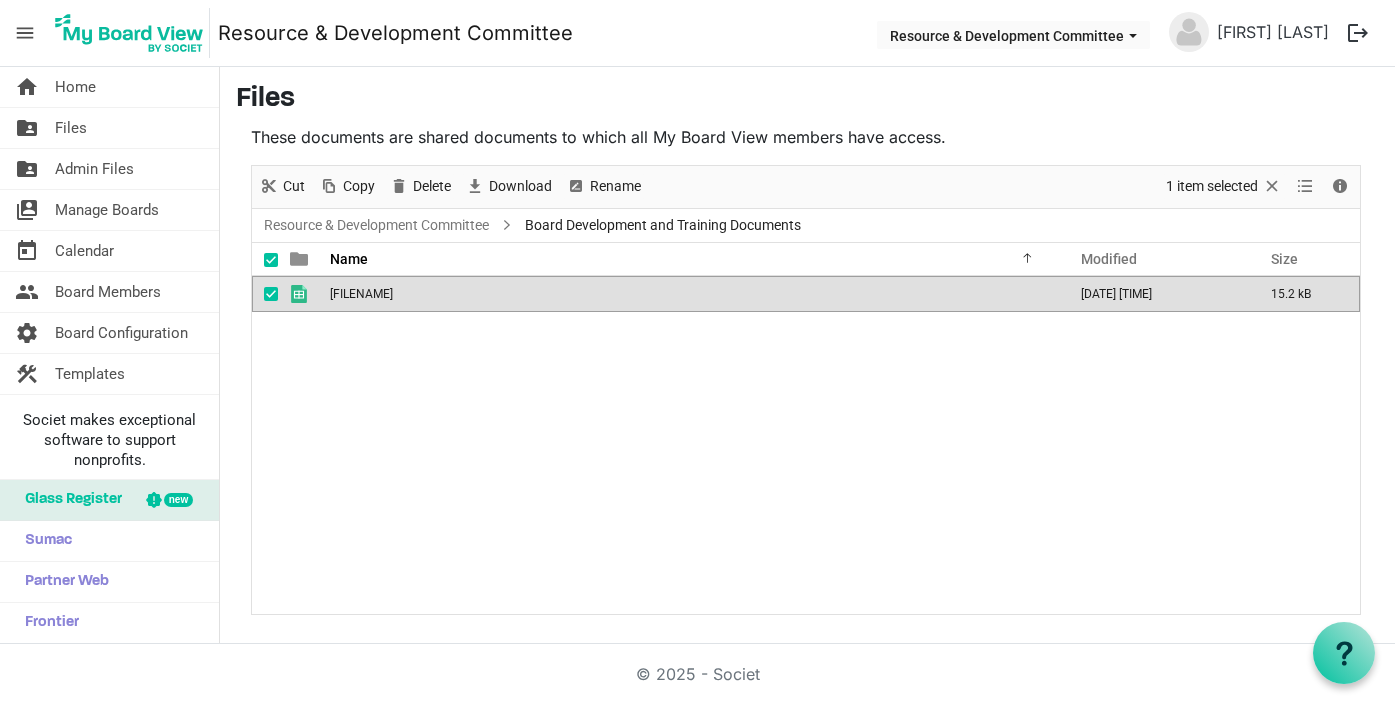 click on "Joco Sponsorship Invite List.xlsx" at bounding box center [361, 294] 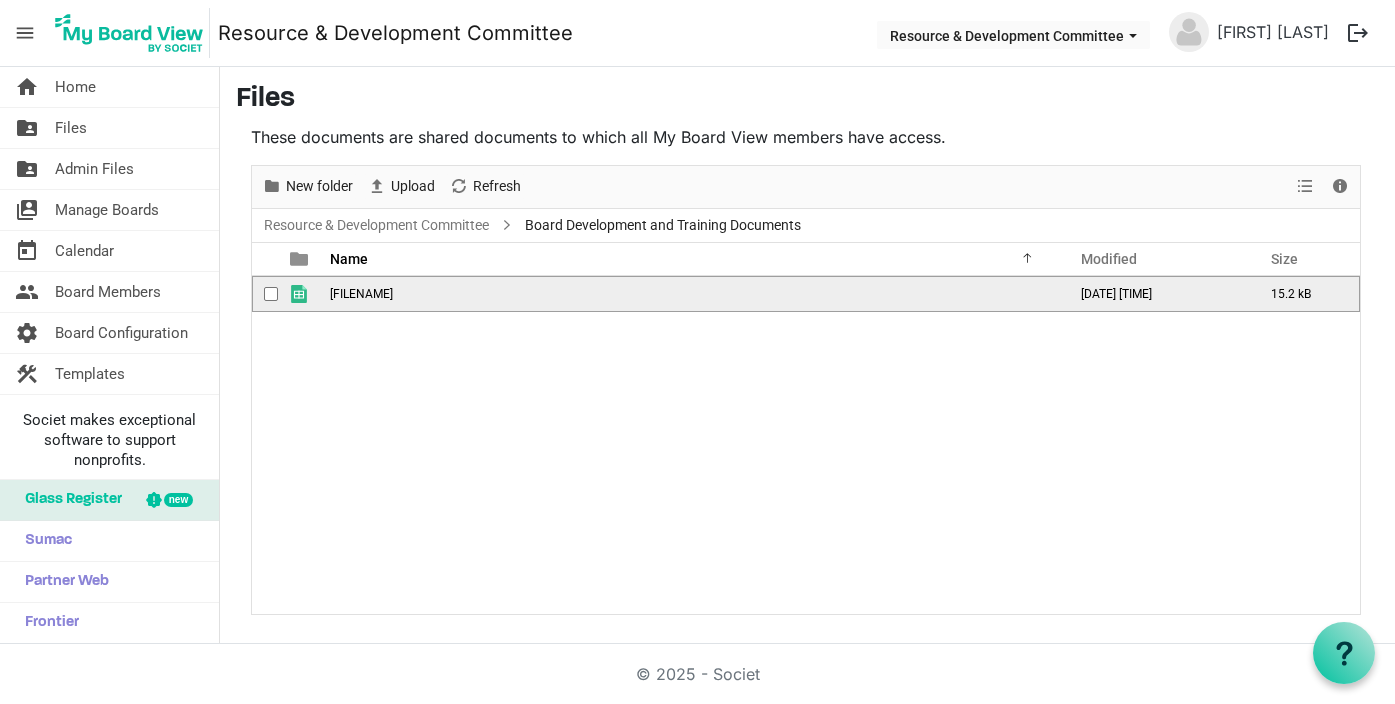click on "Joco Sponsorship Invite List.xlsx" at bounding box center [361, 294] 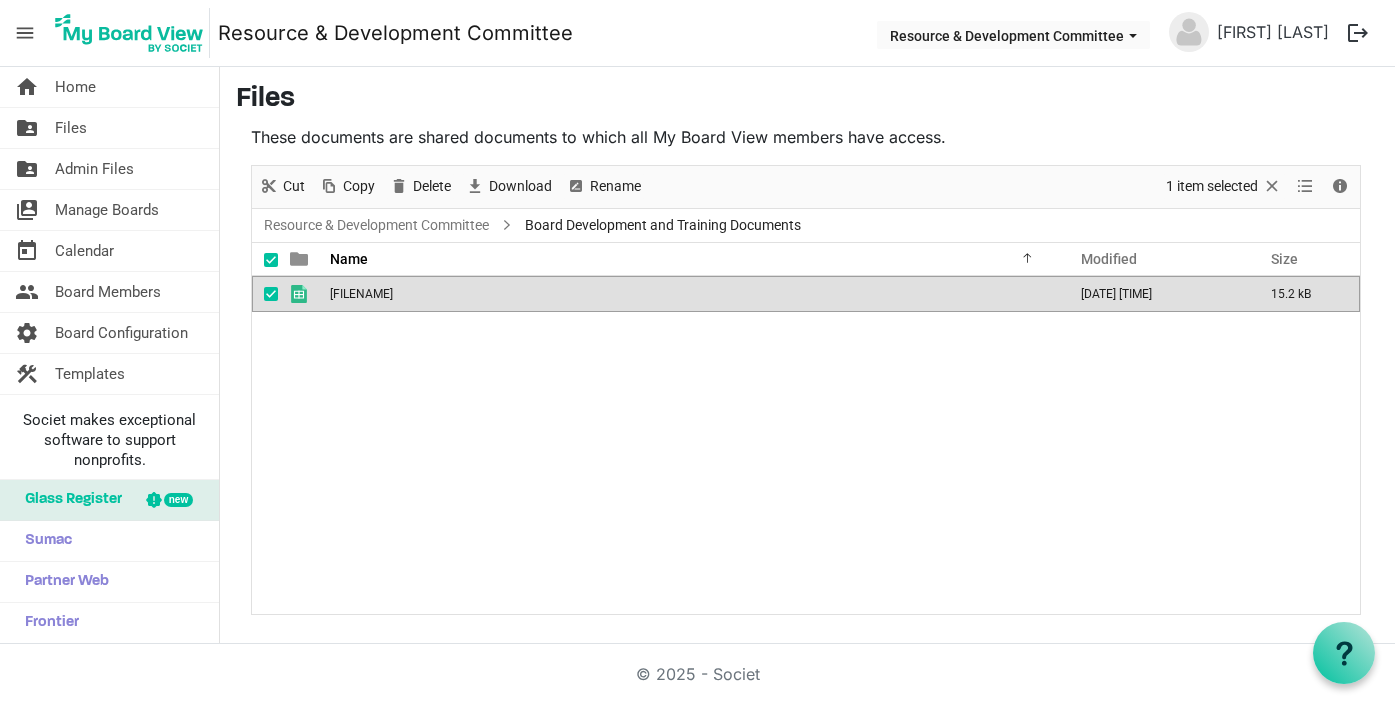 click on "Joco Sponsorship Invite List.xlsx August 04, 2025 8:30 PM 15.2 kB" at bounding box center (806, 444) 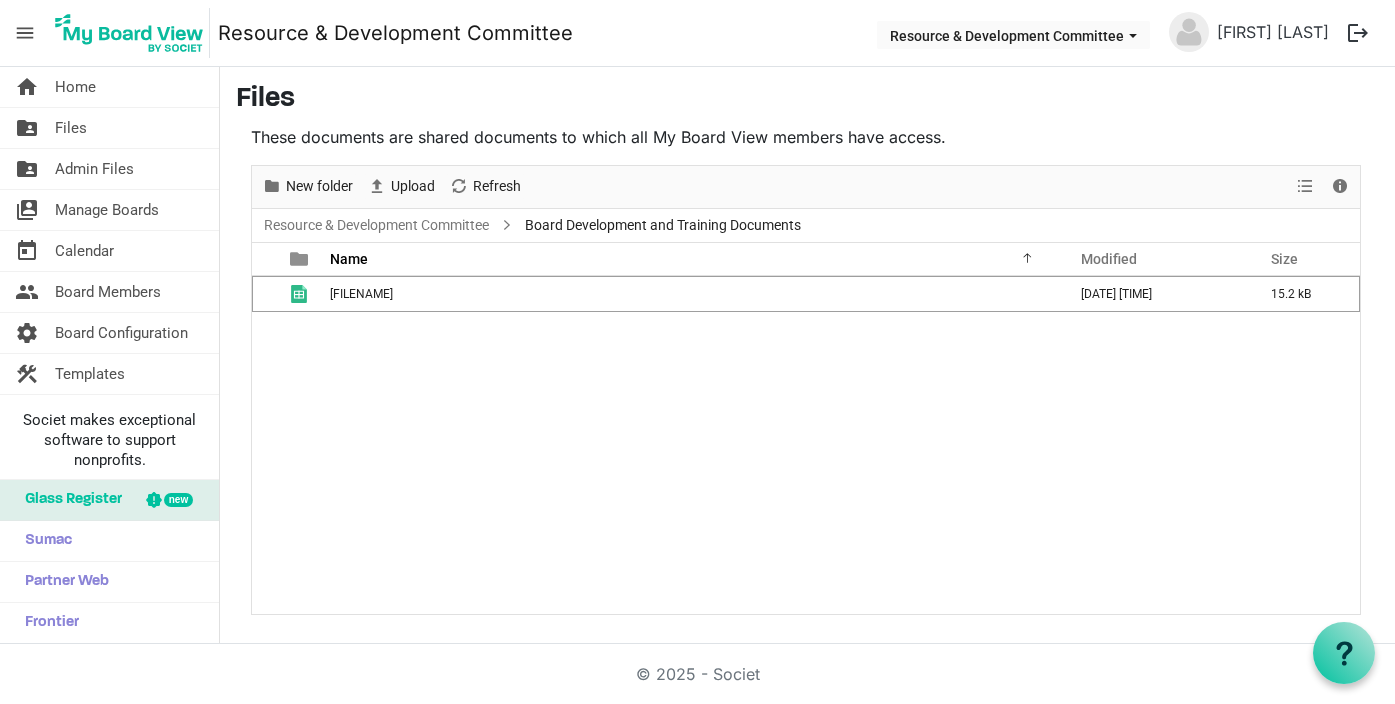 click on "Joco Sponsorship Invite List.xlsx August 04, 2025 8:30 PM 15.2 kB" at bounding box center (806, 444) 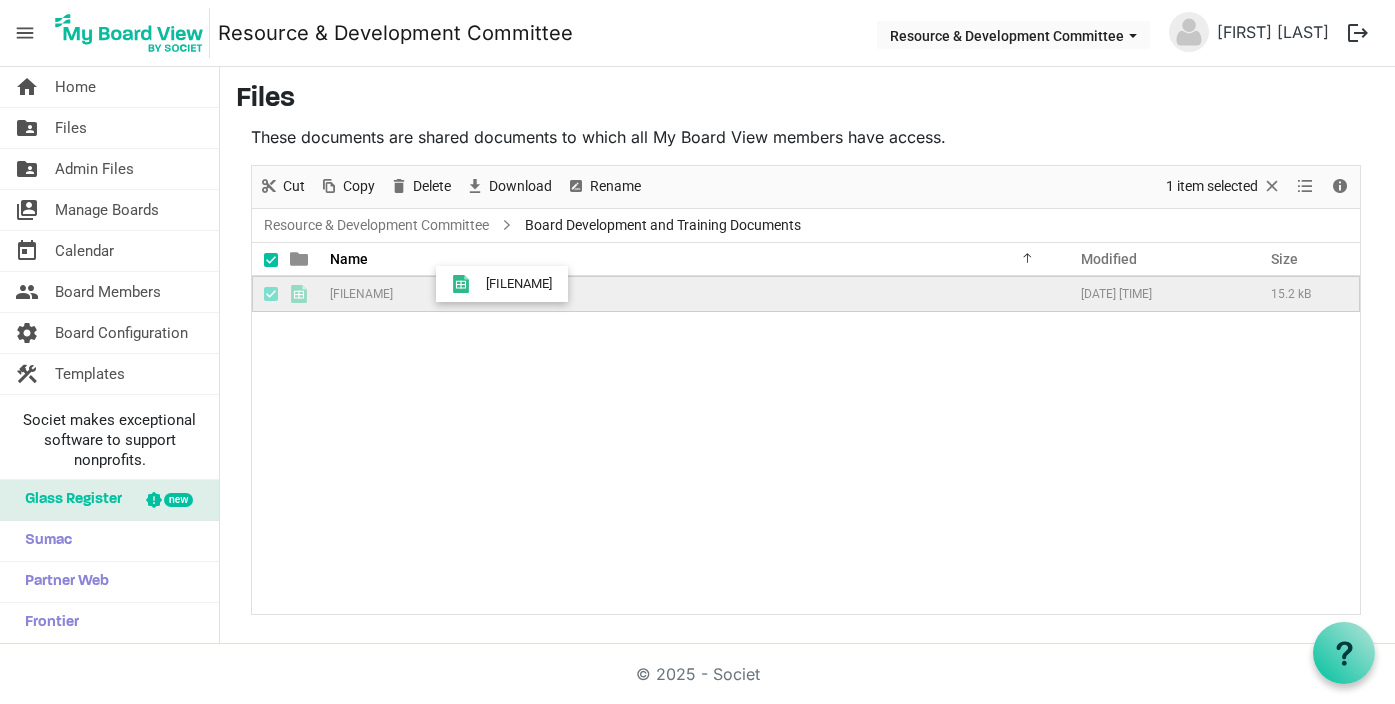 drag, startPoint x: 604, startPoint y: 360, endPoint x: 480, endPoint y: 283, distance: 145.96233 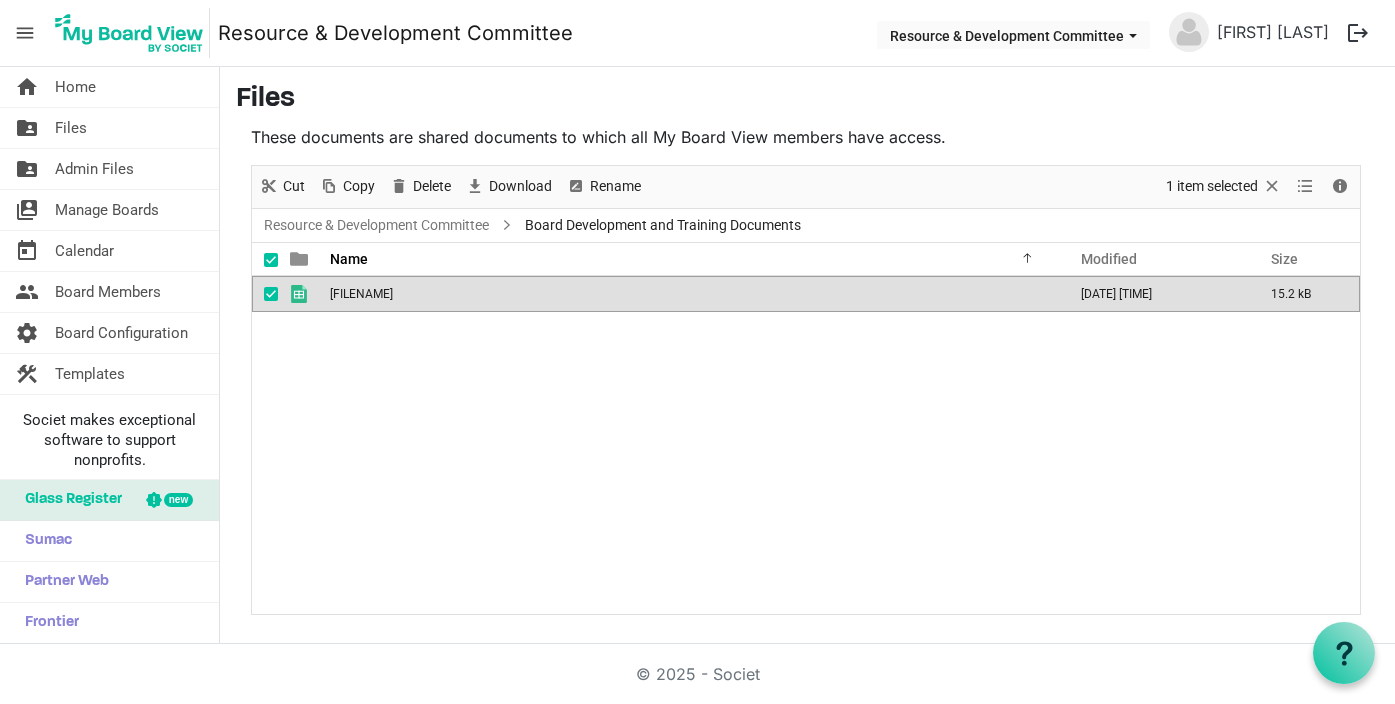 click on "Joco Sponsorship Invite List.xlsx August 04, 2025 8:30 PM 15.2 kB" at bounding box center [806, 444] 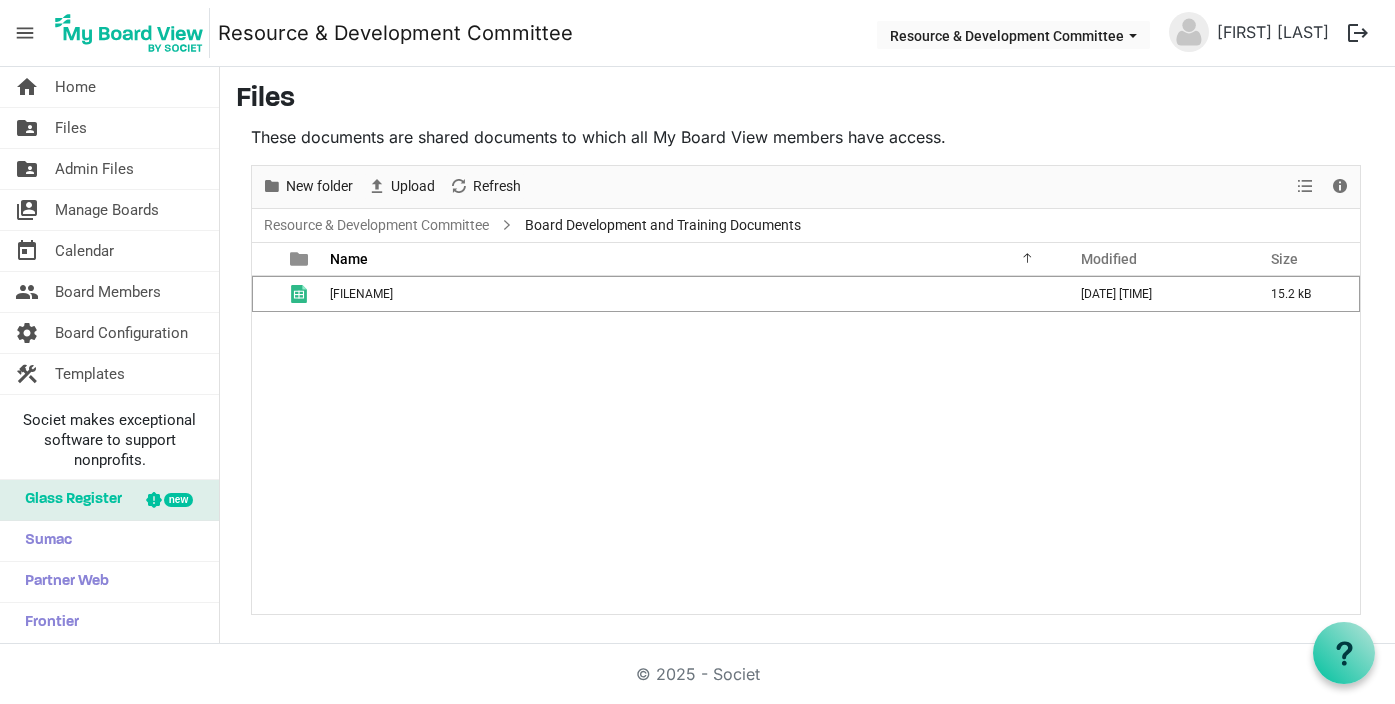 click on "Joco Sponsorship Invite List.xlsx August 04, 2025 8:30 PM 15.2 kB" at bounding box center (806, 444) 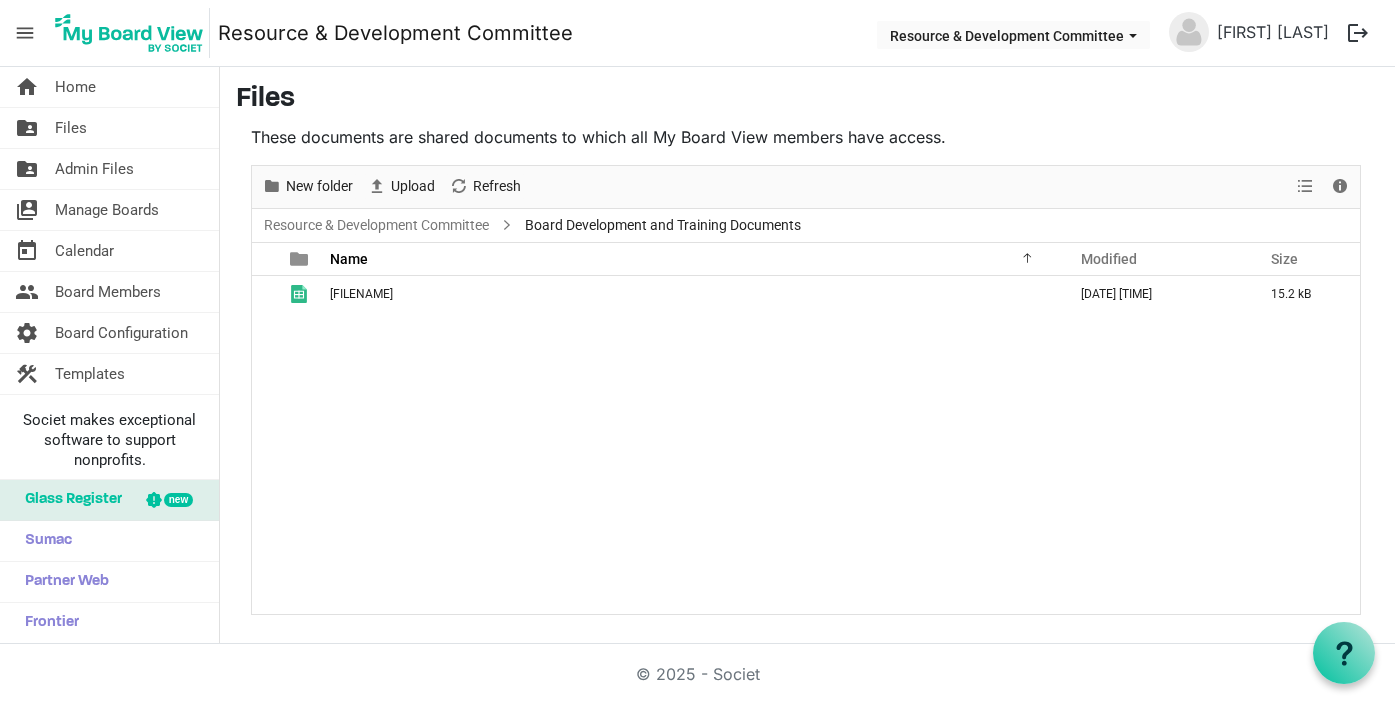 click on "These documents are shared documents to which all My Board View members have access." at bounding box center (806, 137) 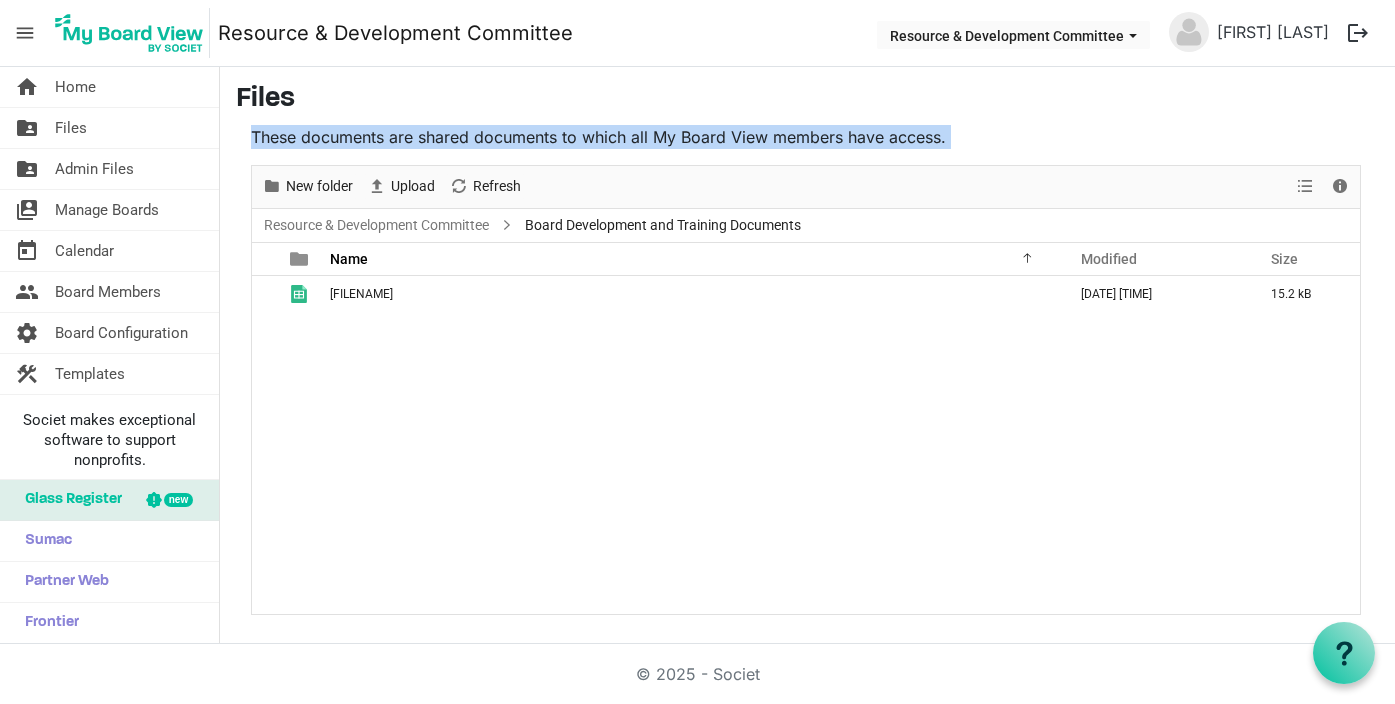 click on "These documents are shared documents to which all My Board View members have access." at bounding box center [806, 137] 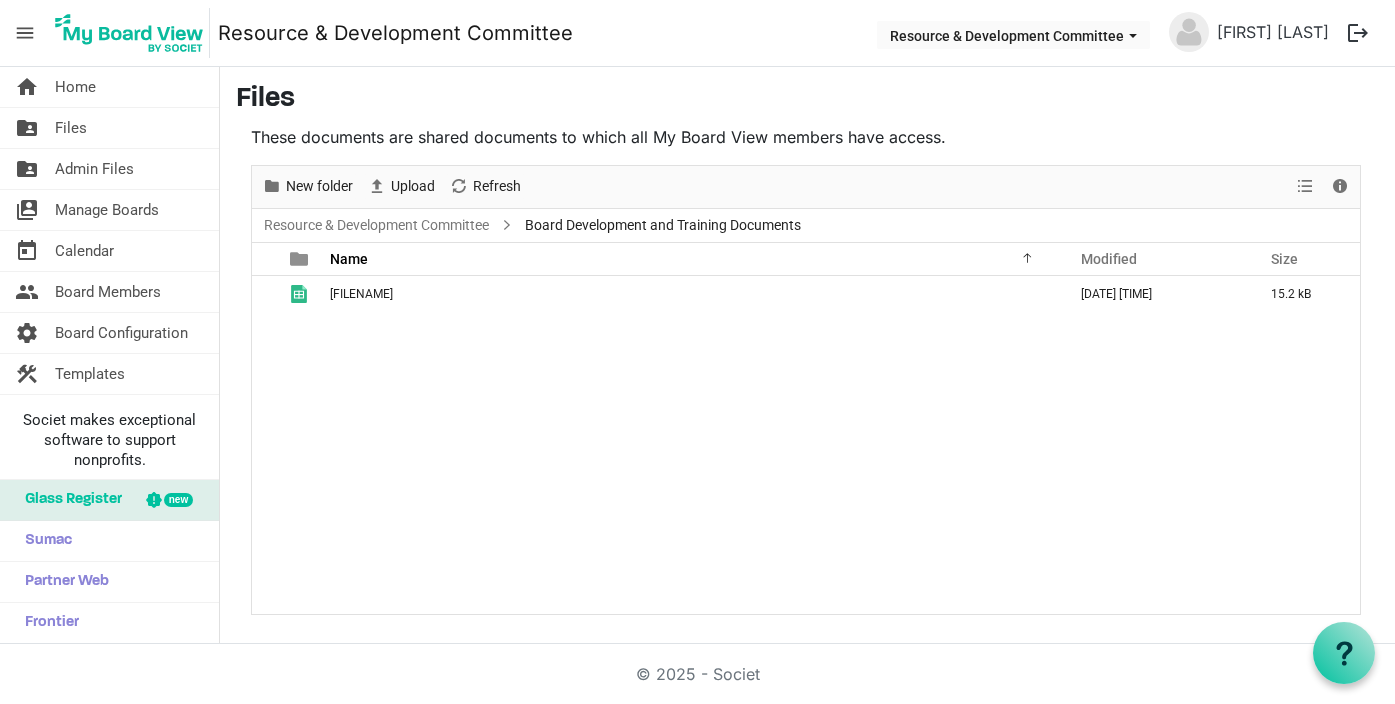 click on "These documents are shared documents to which all My Board View members have access.
New folder Upload Cut Copy Paste Delete Download Rename Sort by Refresh 1 item selected View Details Resource & Development Committee Board Development and Training Documents   Name Modified Size filemanager_grid_header_table   Joco Sponsorship Invite List.xlsx August 04, 2025 8:30 PM 15.2 kB Upload Files Browse... OK" at bounding box center [806, 370] 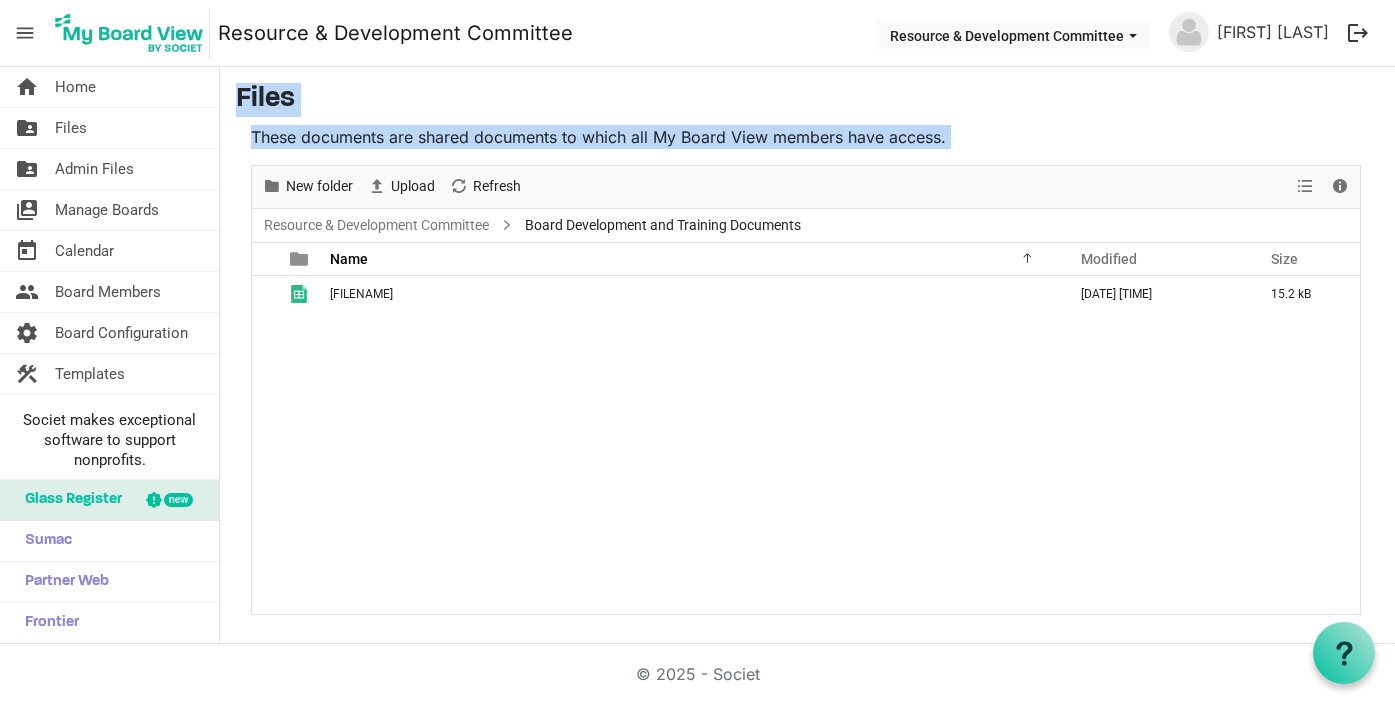 drag, startPoint x: 235, startPoint y: 99, endPoint x: 549, endPoint y: 378, distance: 420.04404 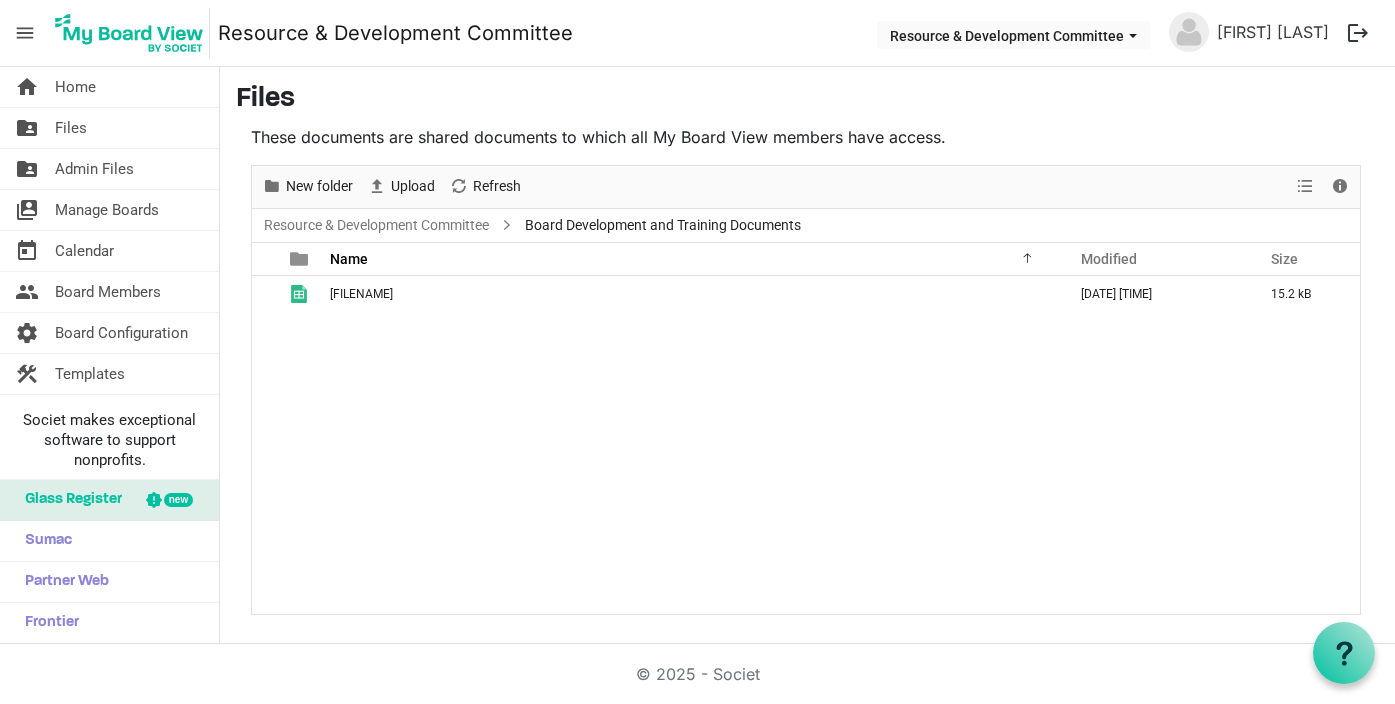 click on "Joco Sponsorship Invite List.xlsx August 04, 2025 8:30 PM 15.2 kB" at bounding box center [806, 444] 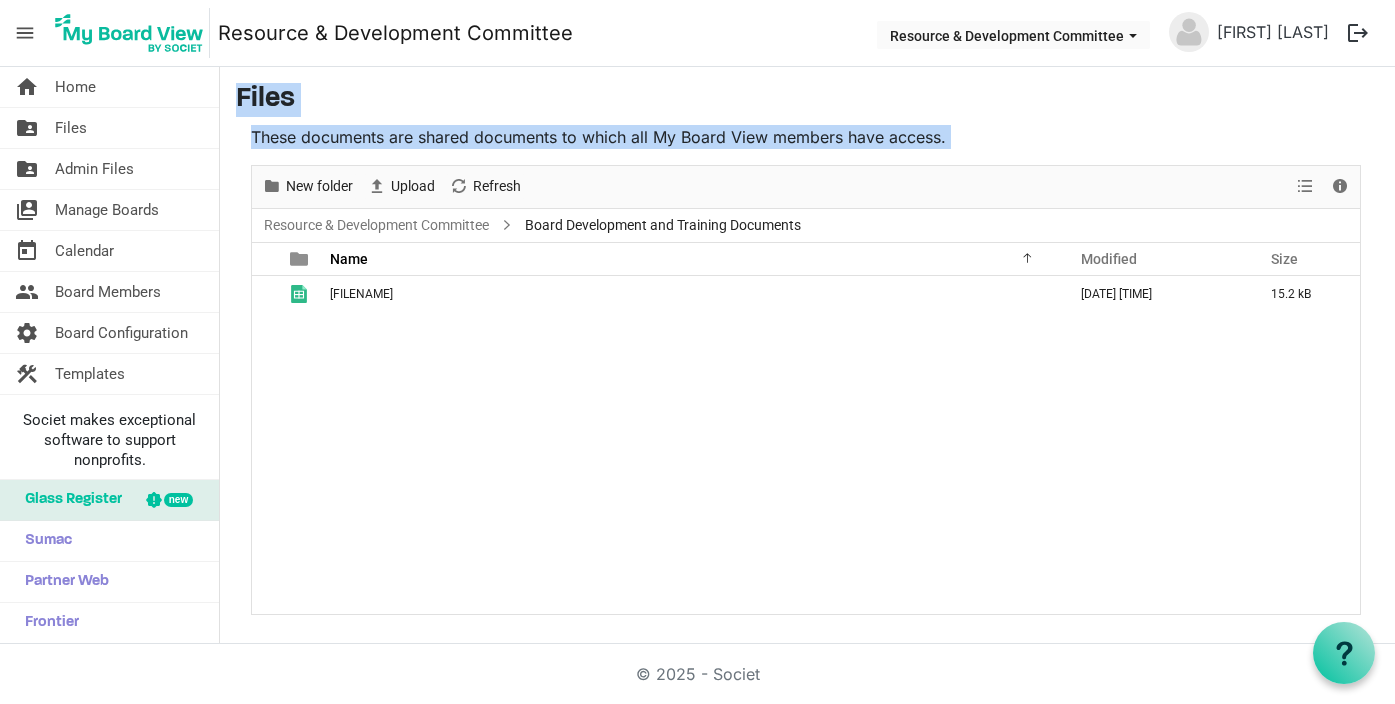 drag, startPoint x: 234, startPoint y: 90, endPoint x: 478, endPoint y: 364, distance: 366.89508 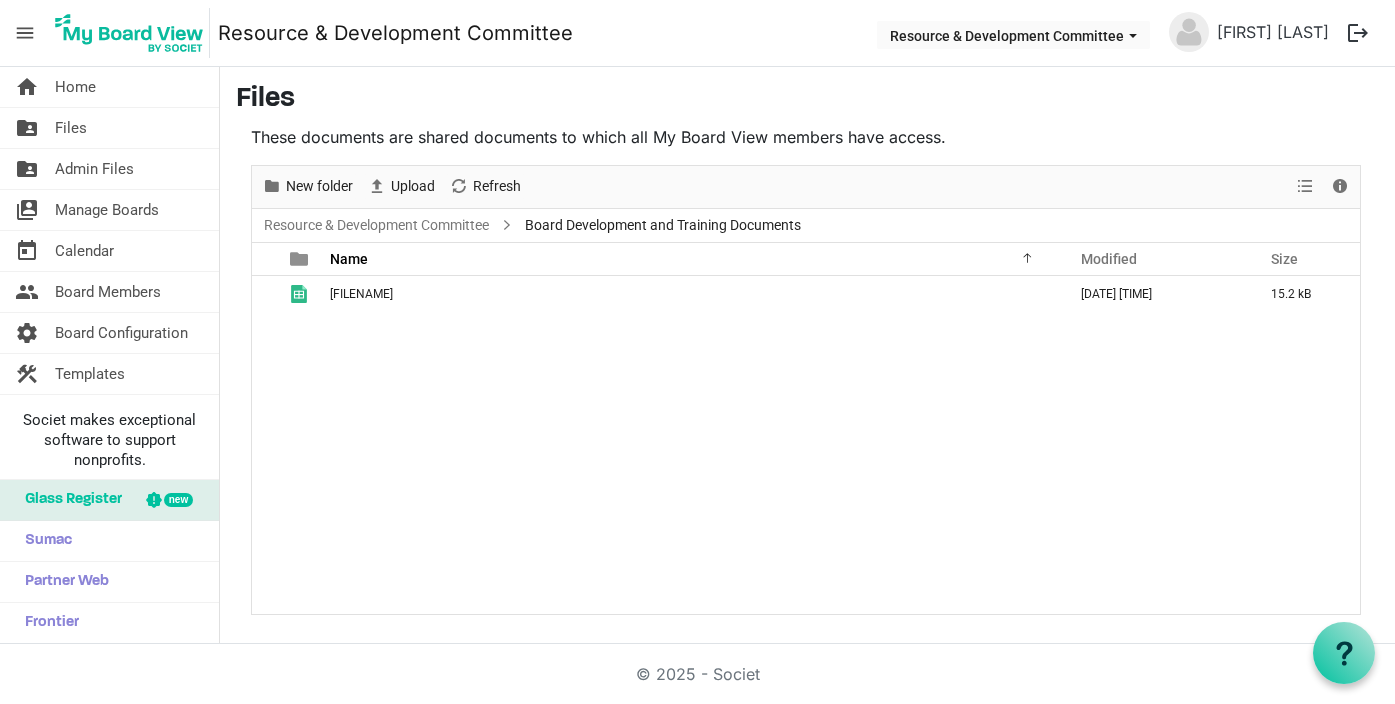 click on "Joco Sponsorship Invite List.xlsx August 04, 2025 8:30 PM 15.2 kB" at bounding box center (806, 444) 